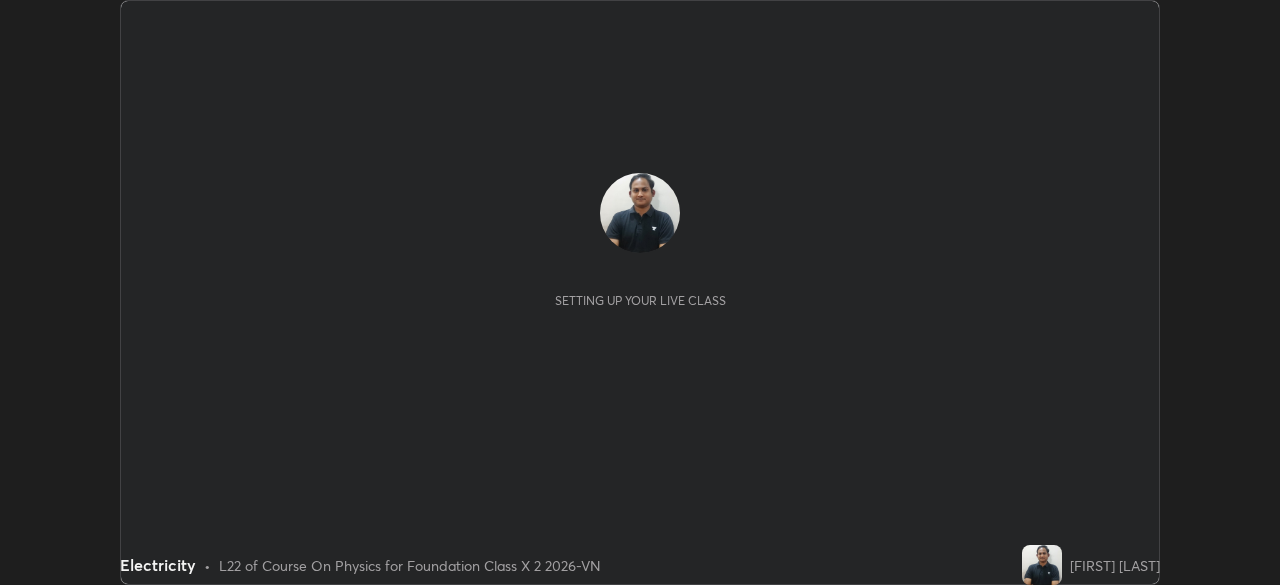 scroll, scrollTop: 0, scrollLeft: 0, axis: both 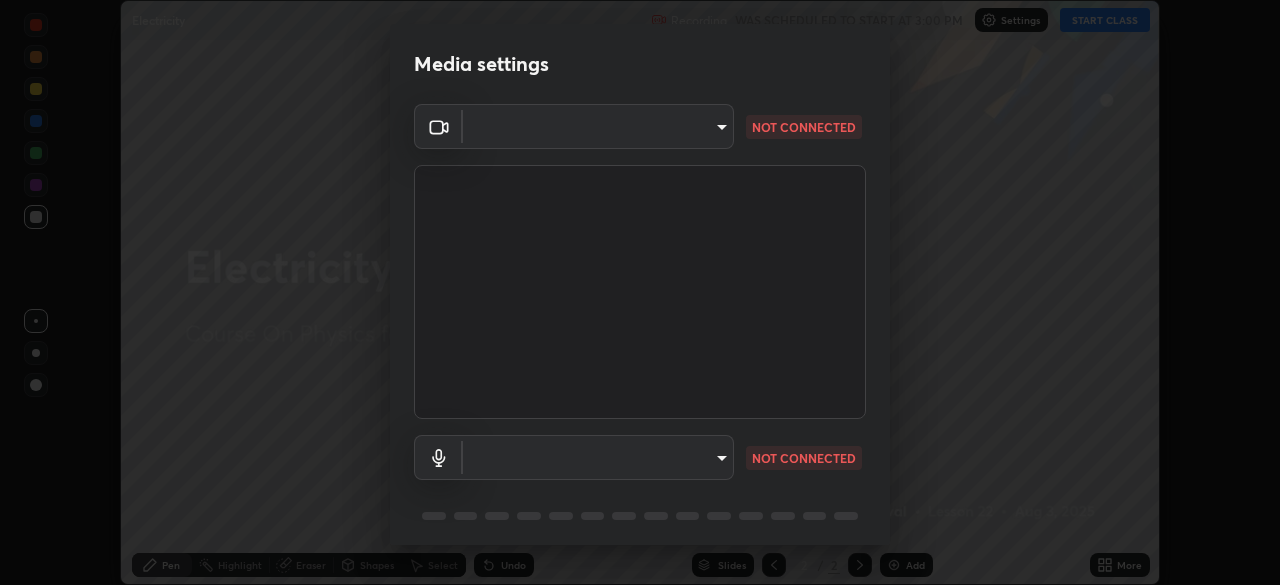 type on "0098613ca96d1cb365b3845fa694b9755ae94ec2d7c0f75973c998bbbf9ace16" 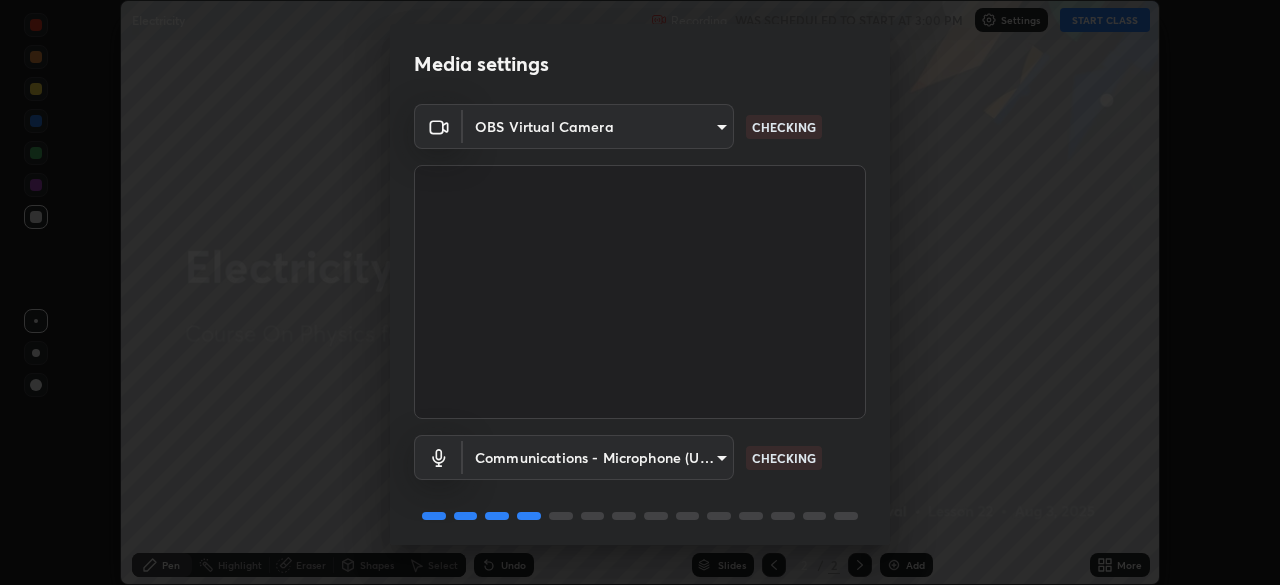 scroll, scrollTop: 71, scrollLeft: 0, axis: vertical 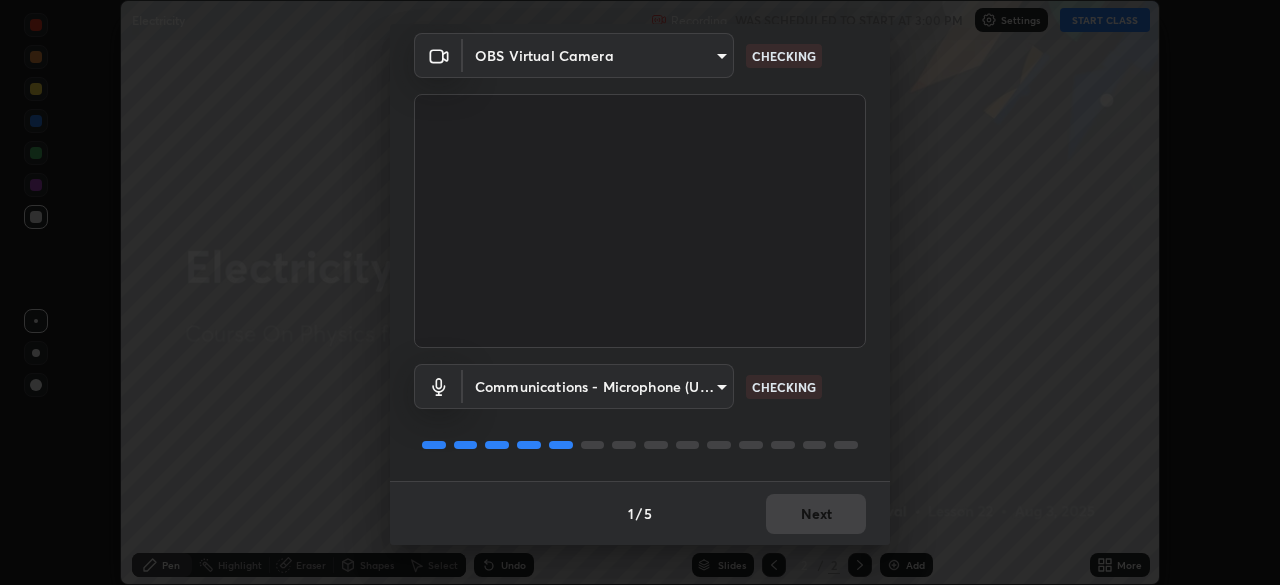 click on "1 / 5 Next" at bounding box center (640, 513) 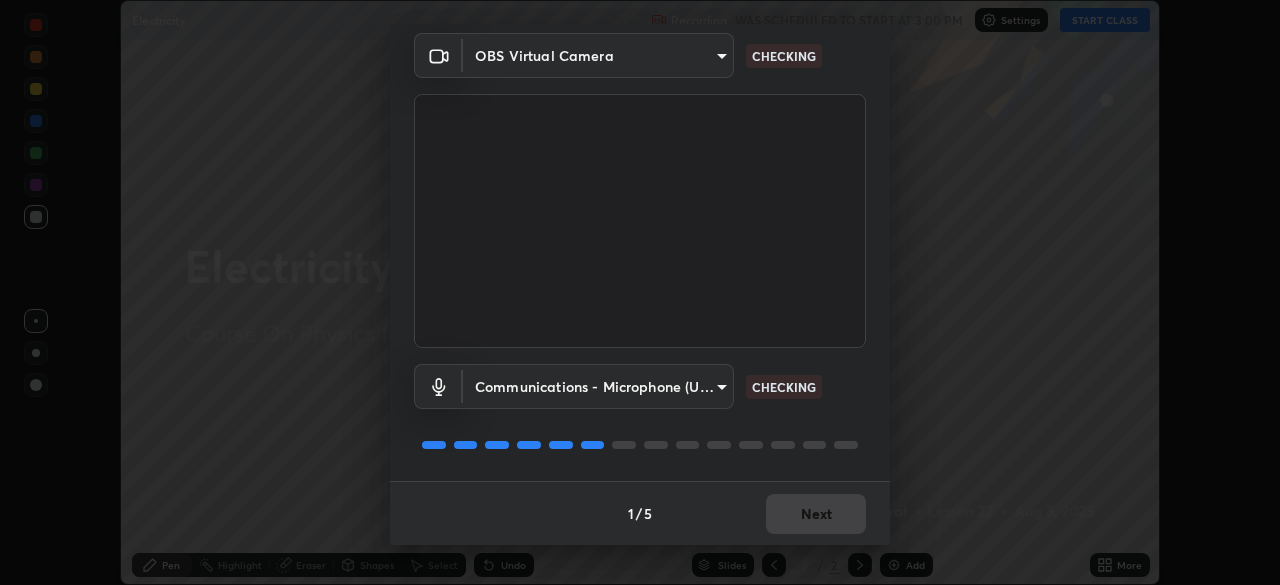 click on "1 / 5 Next" at bounding box center [640, 513] 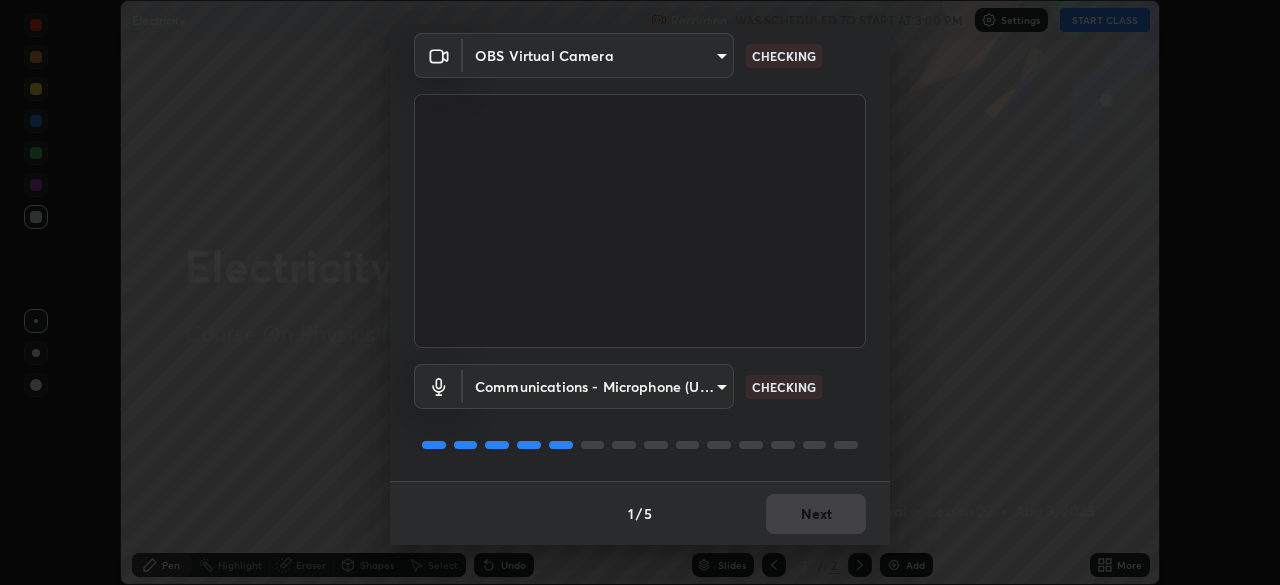 click on "1 / 5 Next" at bounding box center [640, 513] 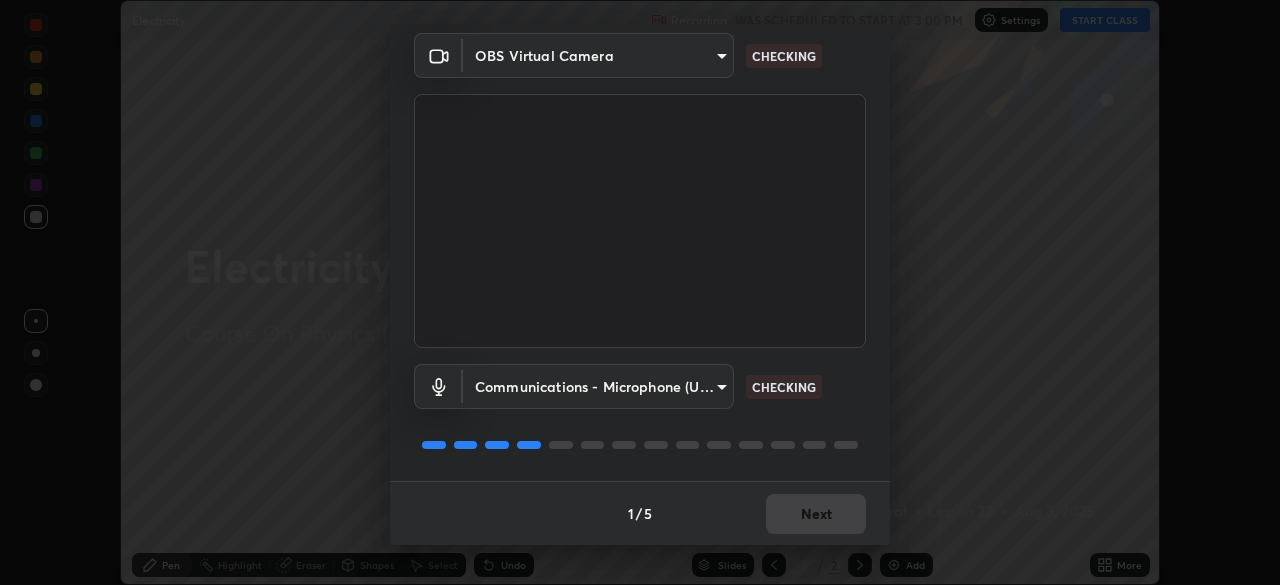 click on "1 / 5 Next" at bounding box center [640, 513] 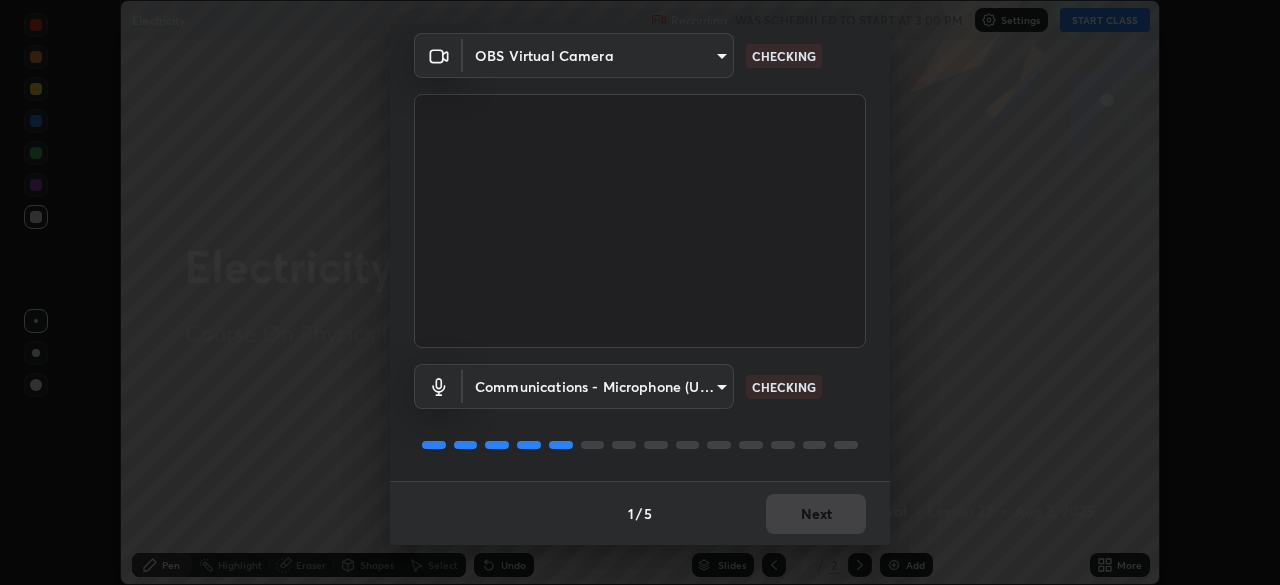 click on "1 / 5 Next" at bounding box center [640, 513] 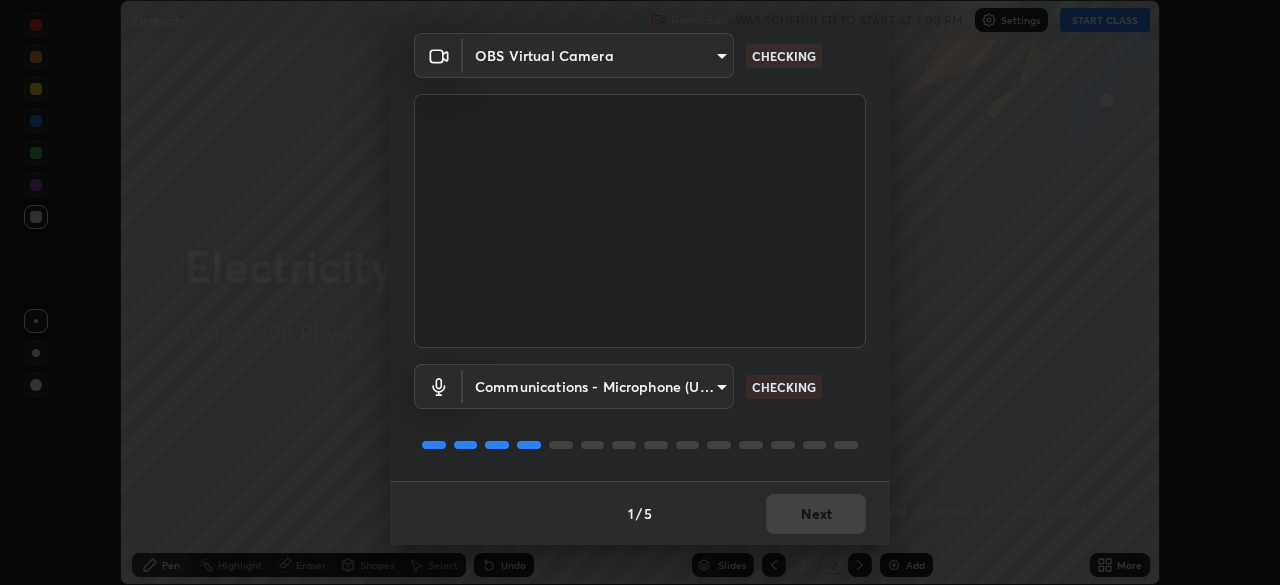 click on "1 / 5 Next" at bounding box center [640, 513] 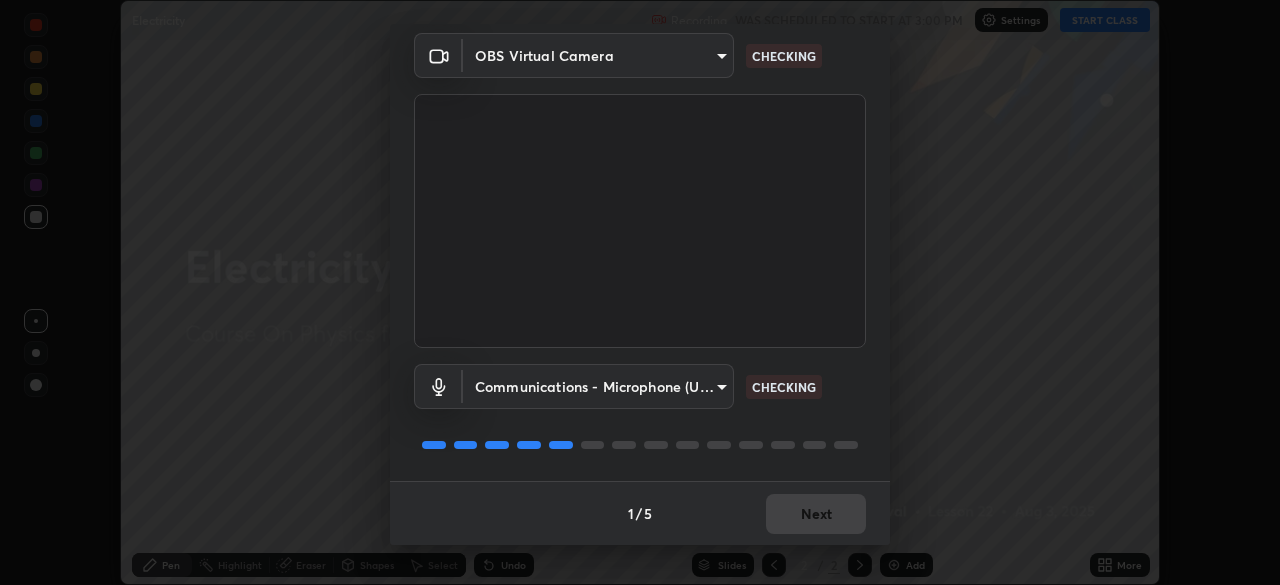 click on "1 / 5 Next" at bounding box center [640, 513] 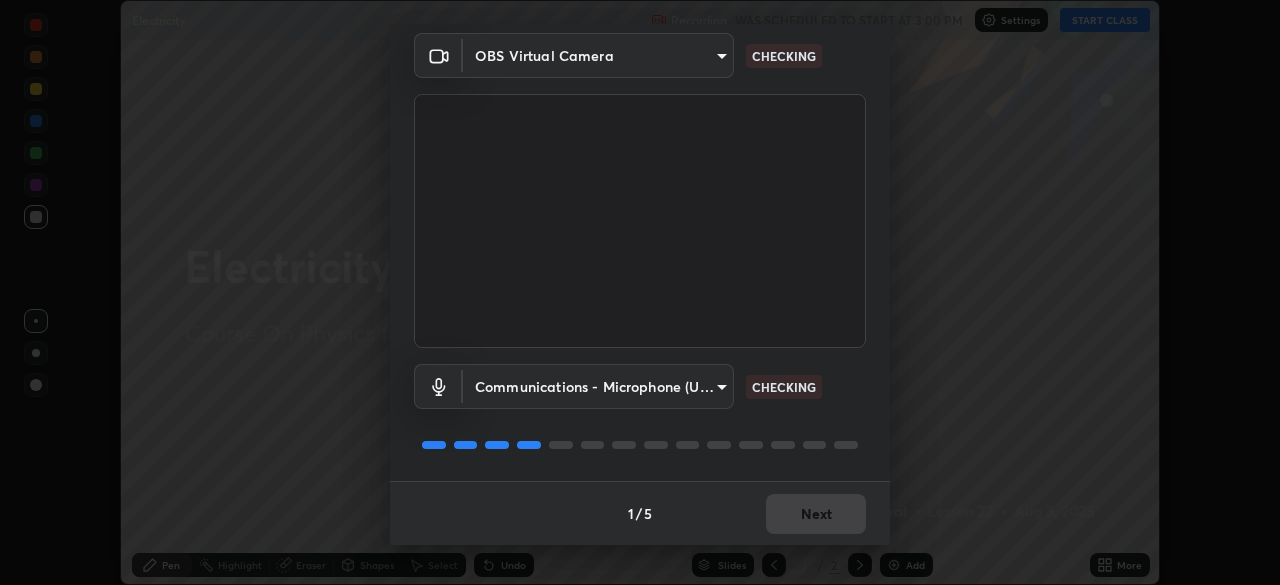 click on "1 / 5 Next" at bounding box center [640, 513] 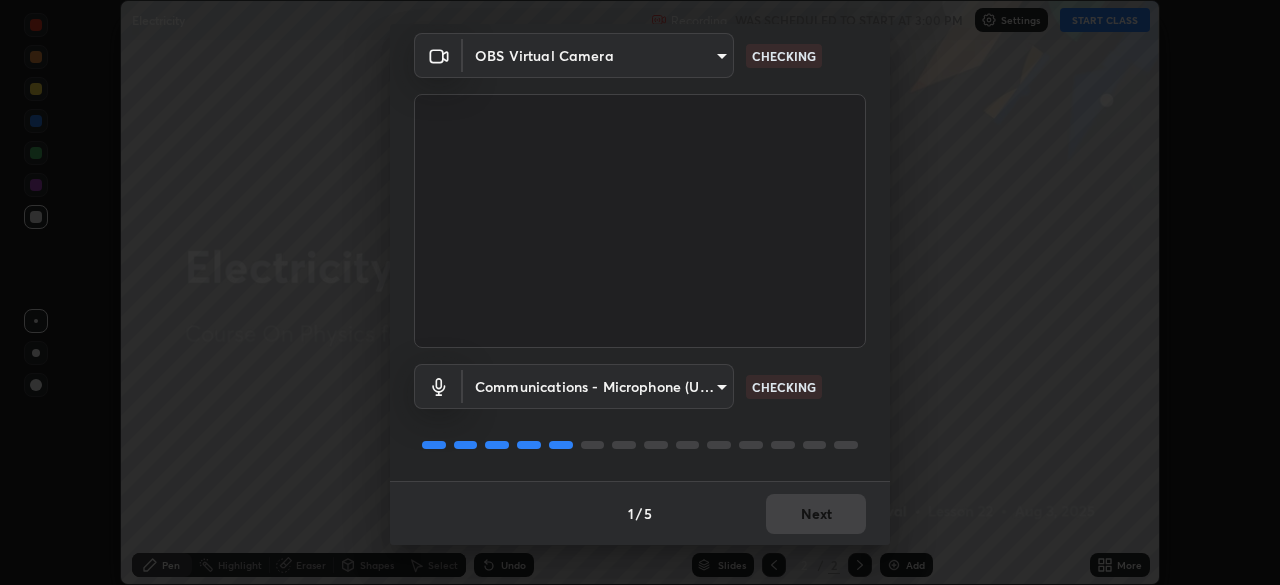 click on "1 / 5 Next" at bounding box center [640, 513] 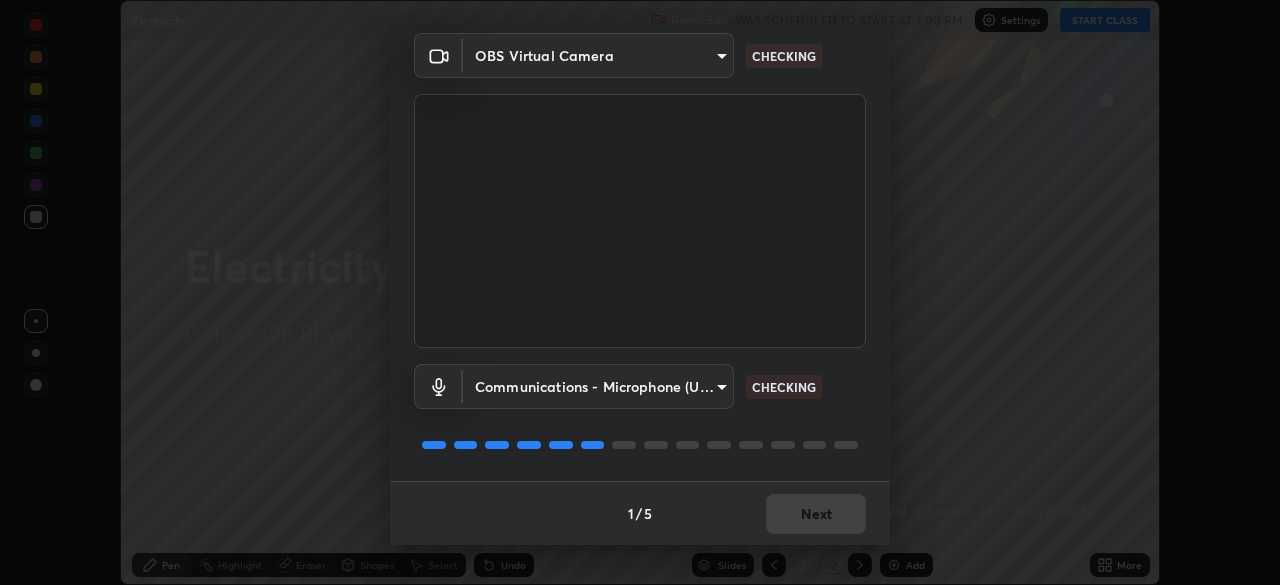 click on "1 / 5 Next" at bounding box center [640, 513] 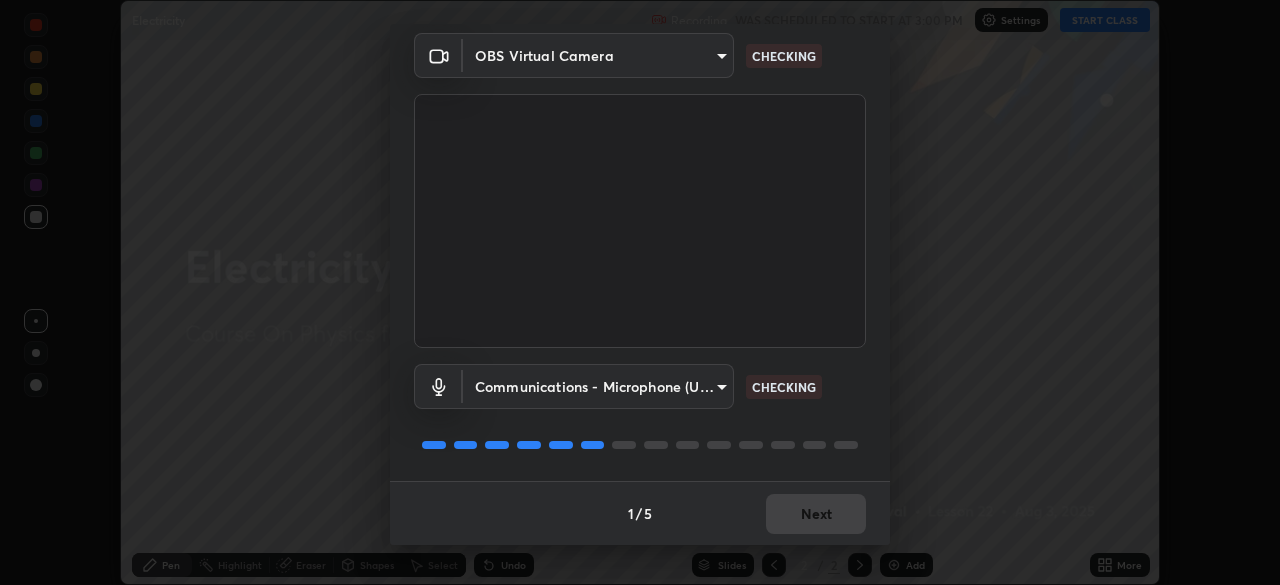 click on "Next" at bounding box center [816, 514] 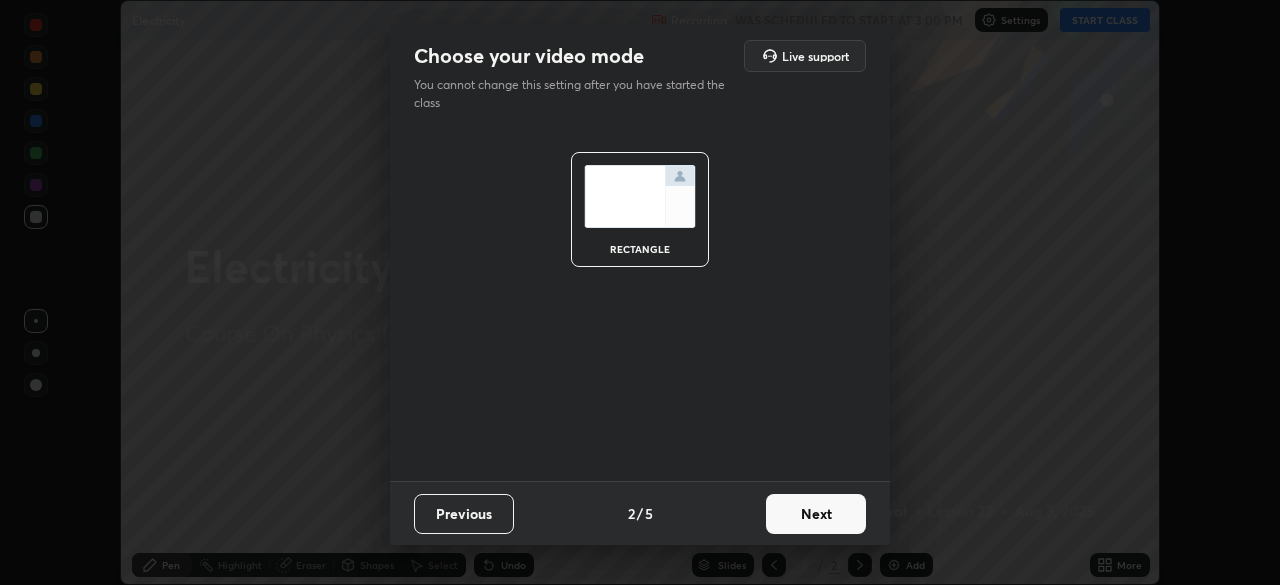 click on "Next" at bounding box center (816, 514) 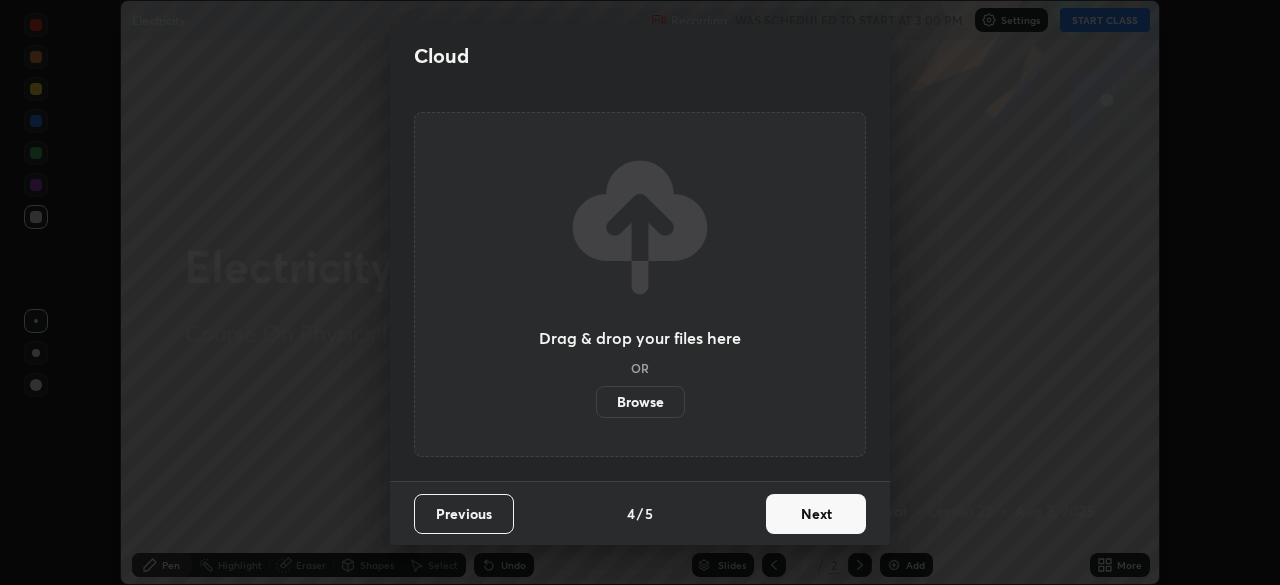 click on "Next" at bounding box center (816, 514) 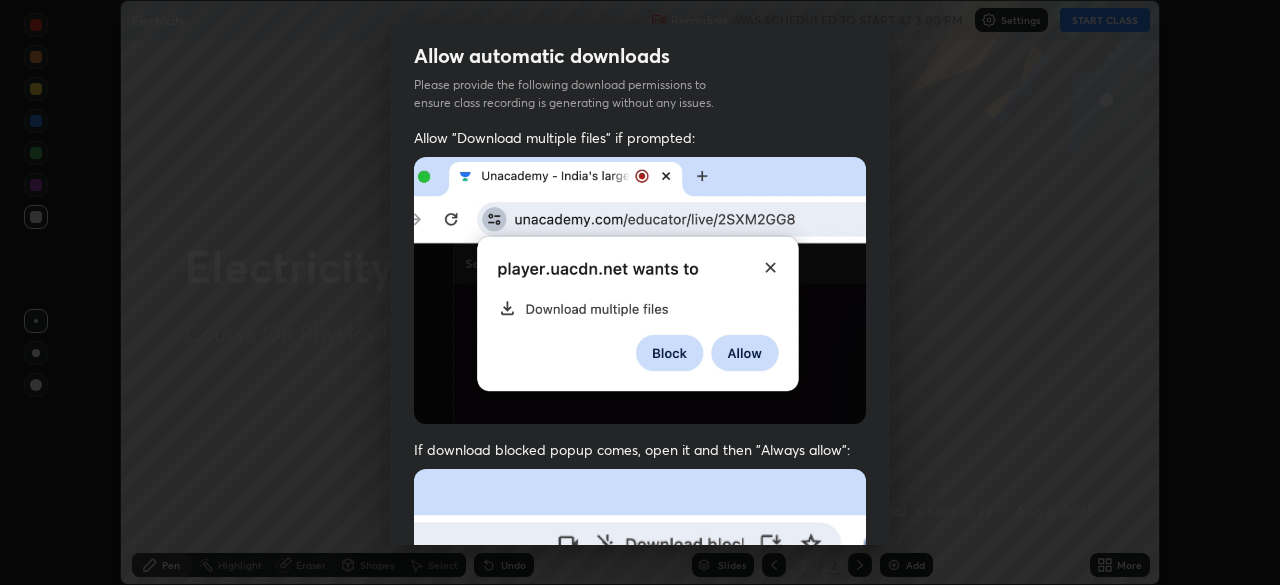 click at bounding box center [640, 687] 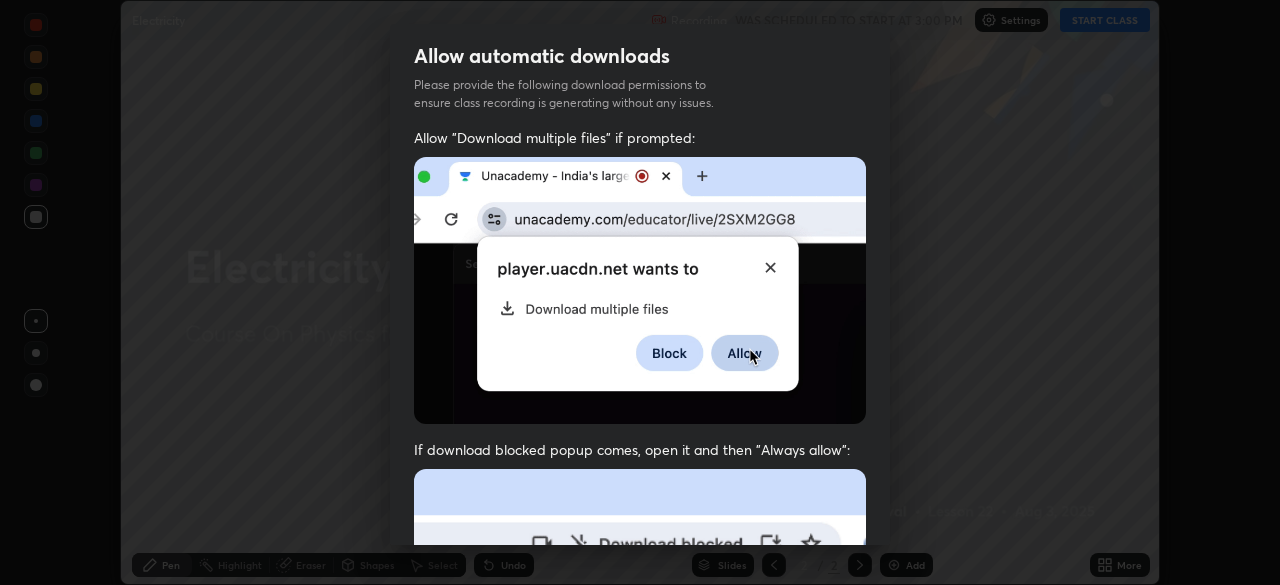 click at bounding box center (640, 687) 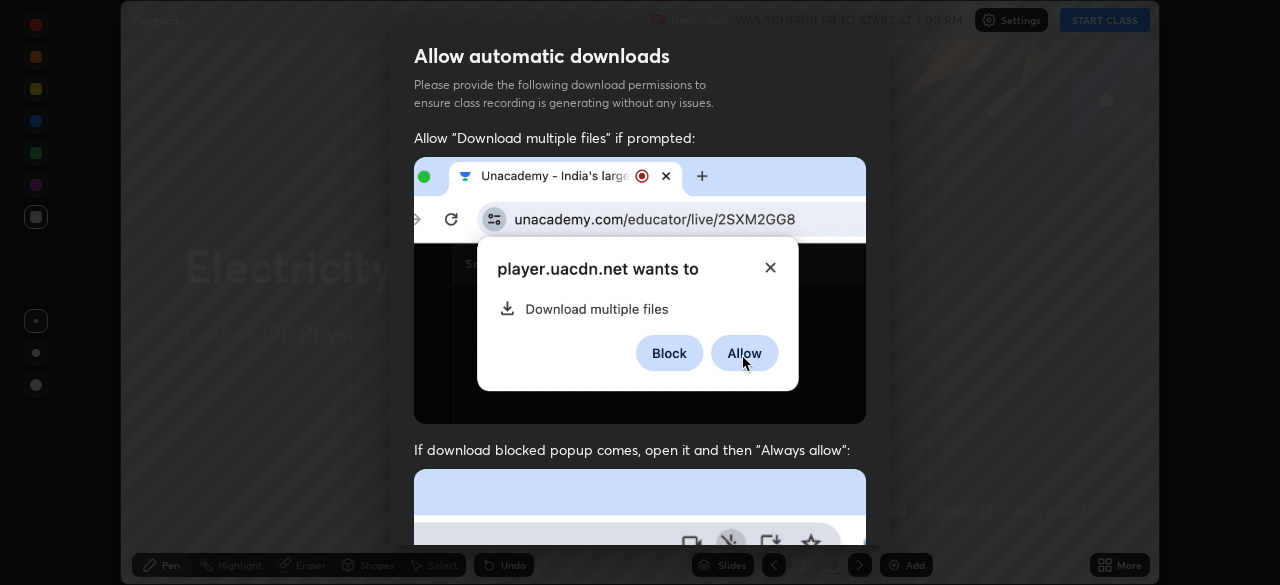 click at bounding box center (640, 687) 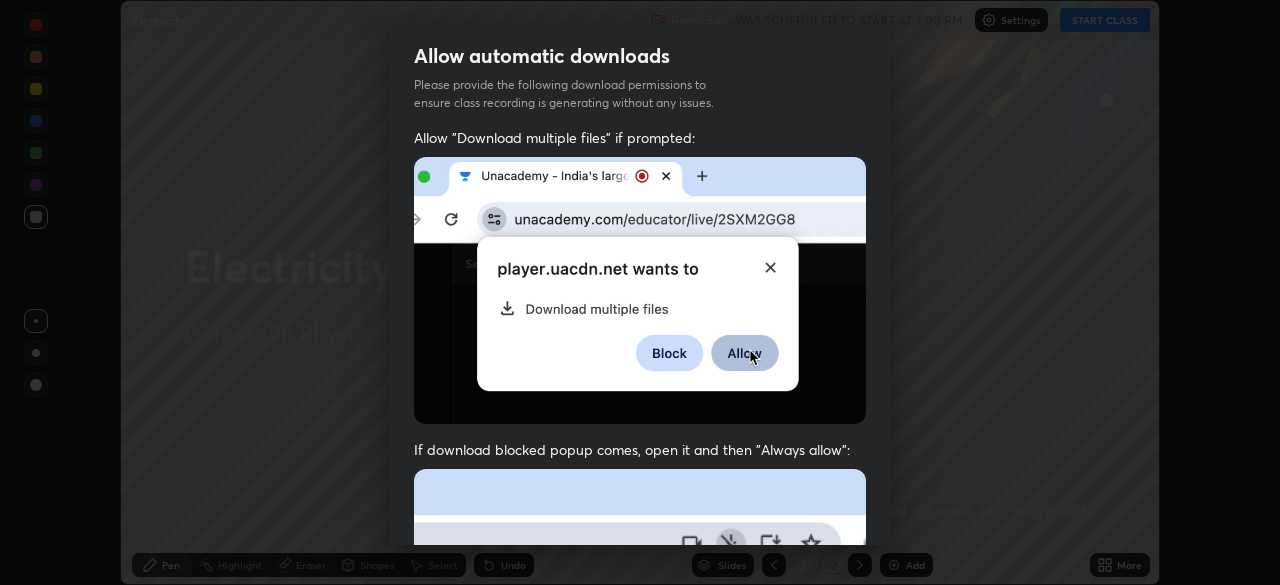 click at bounding box center (640, 687) 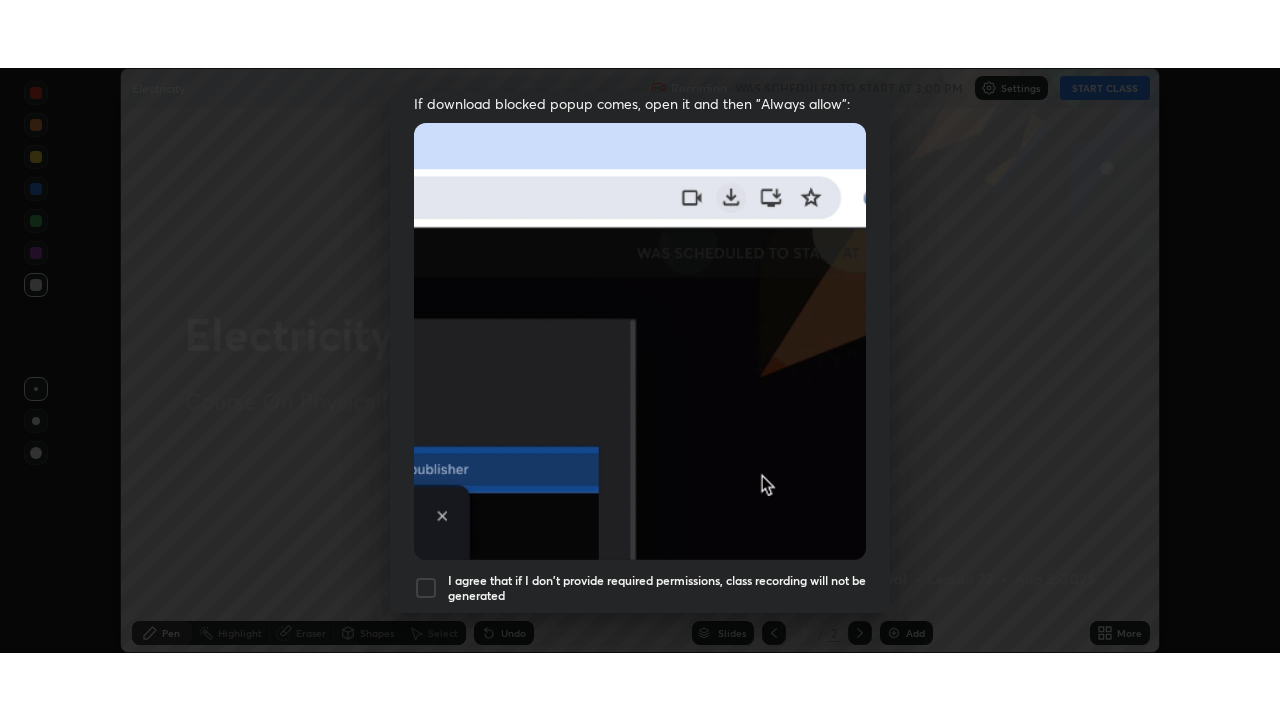 scroll, scrollTop: 479, scrollLeft: 0, axis: vertical 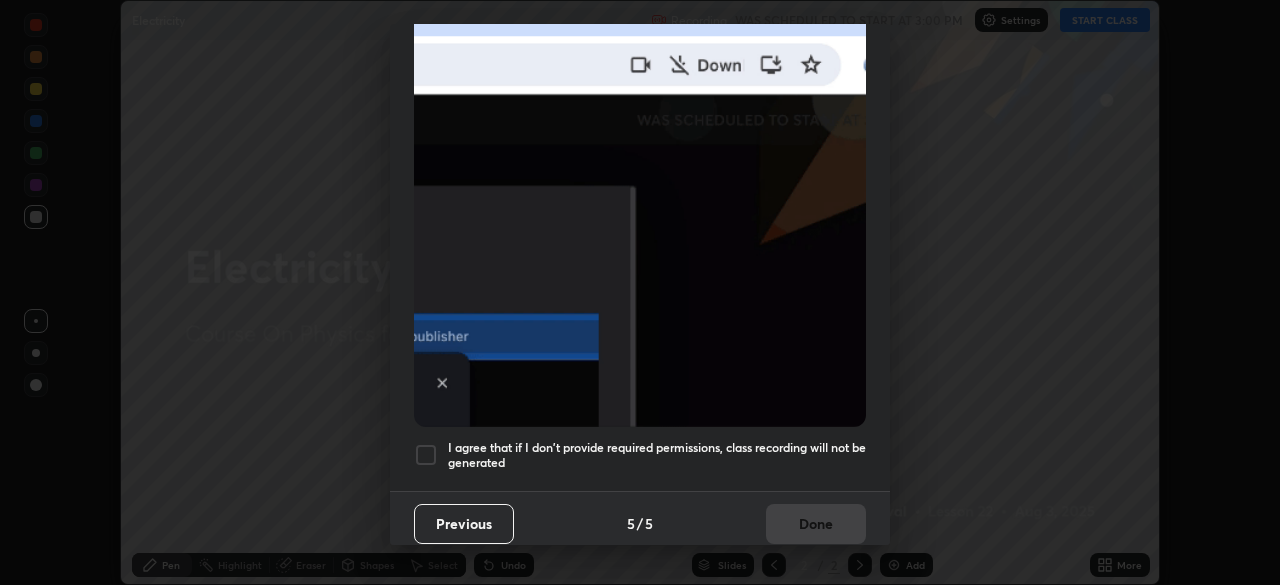 click on "I agree that if I don't provide required permissions, class recording will not be generated" at bounding box center (657, 455) 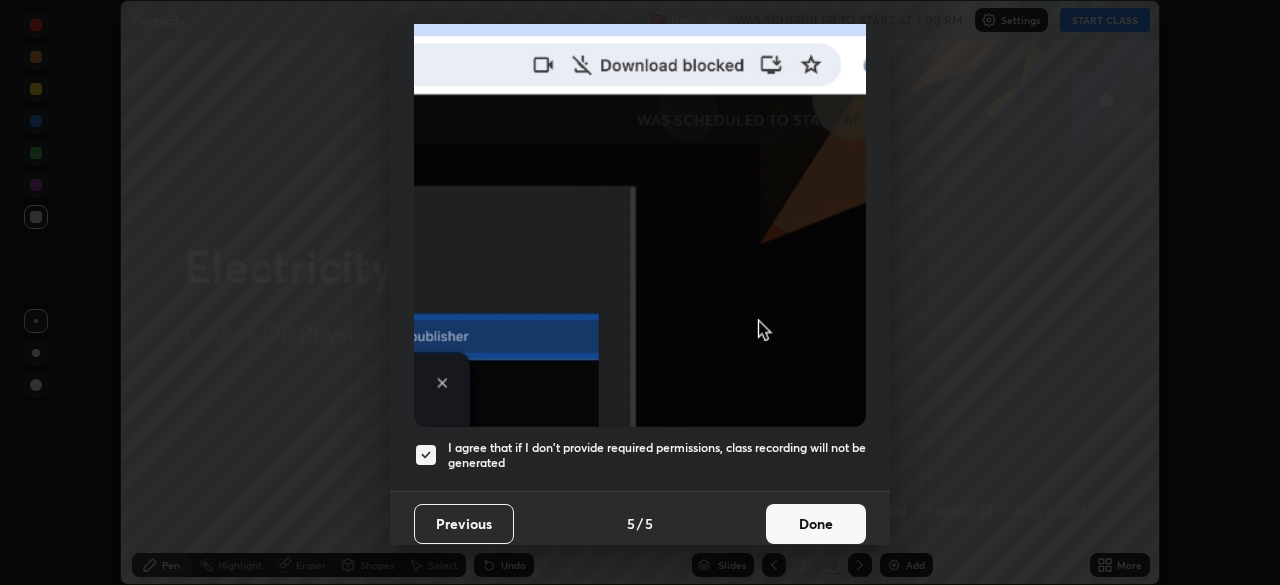 click on "Done" at bounding box center [816, 524] 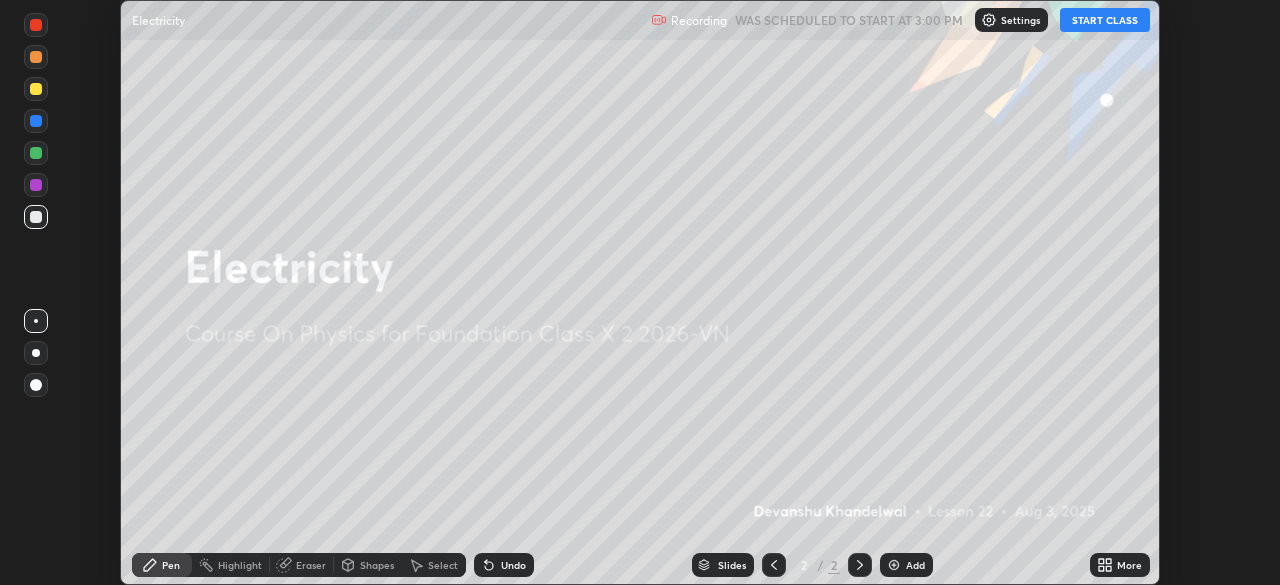 click on "START CLASS" at bounding box center [1105, 20] 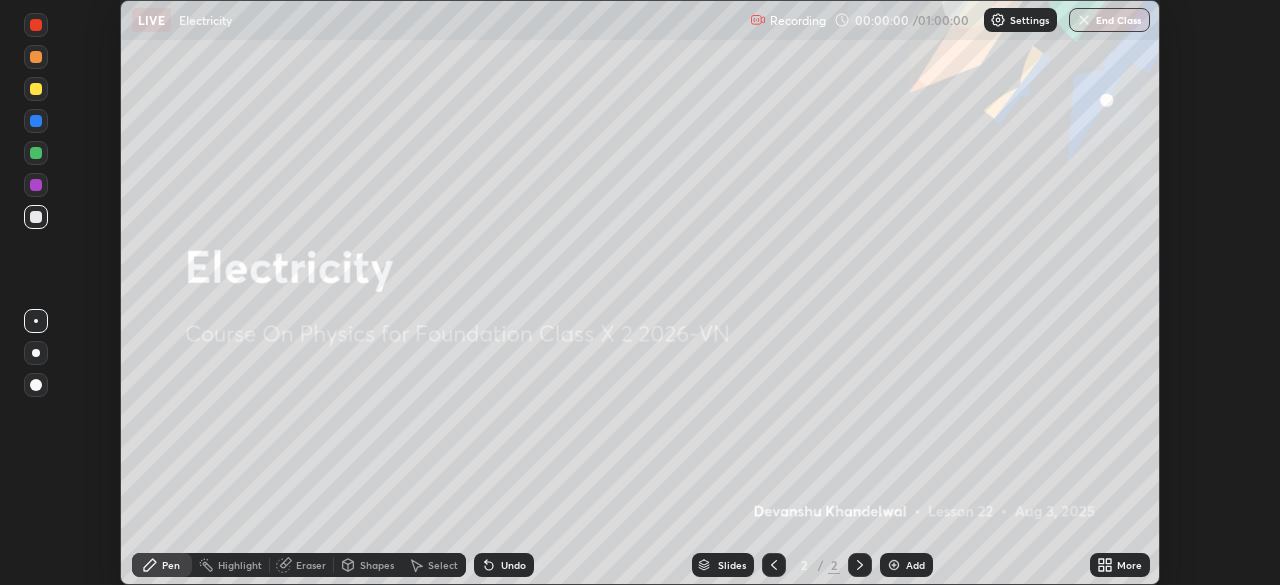 click on "More" at bounding box center (1129, 565) 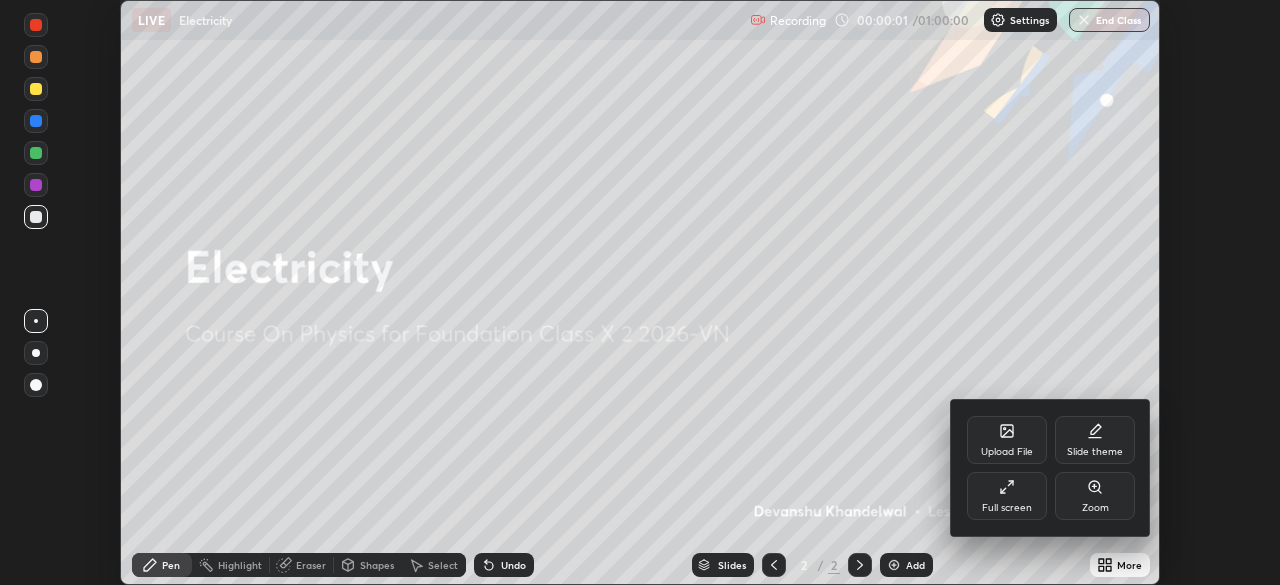 click on "Full screen" at bounding box center [1007, 508] 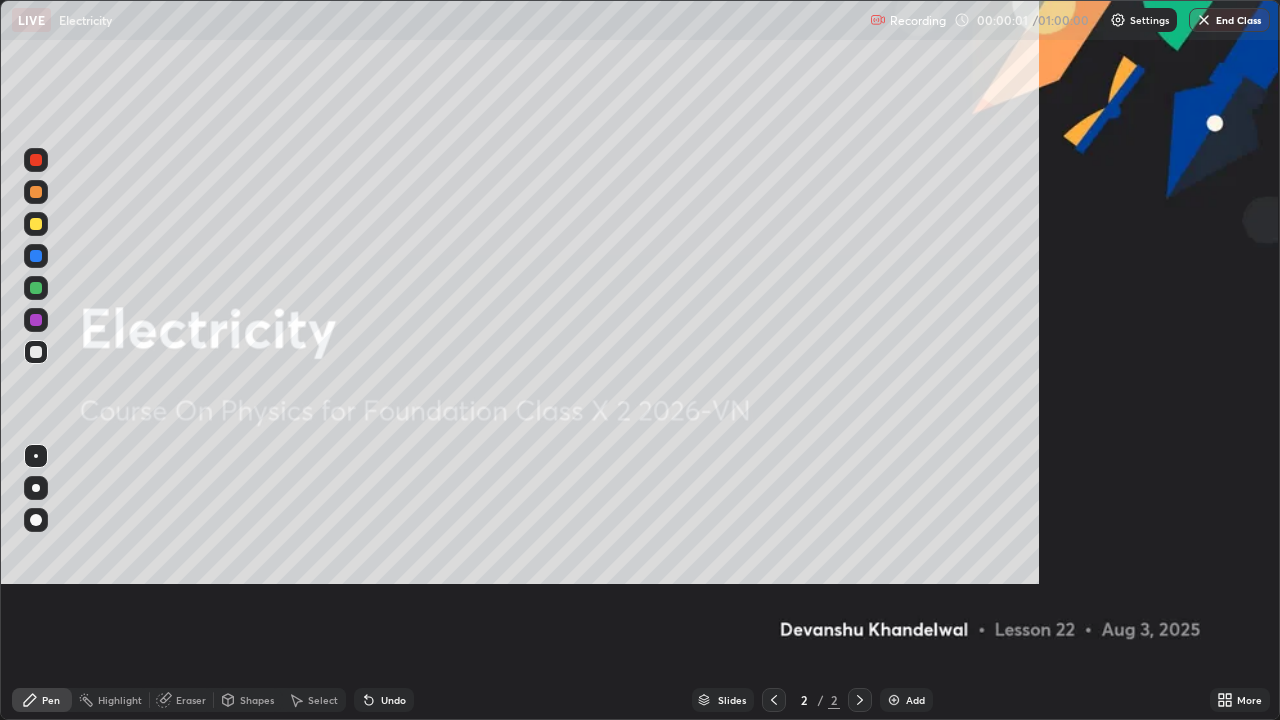 scroll, scrollTop: 99280, scrollLeft: 98720, axis: both 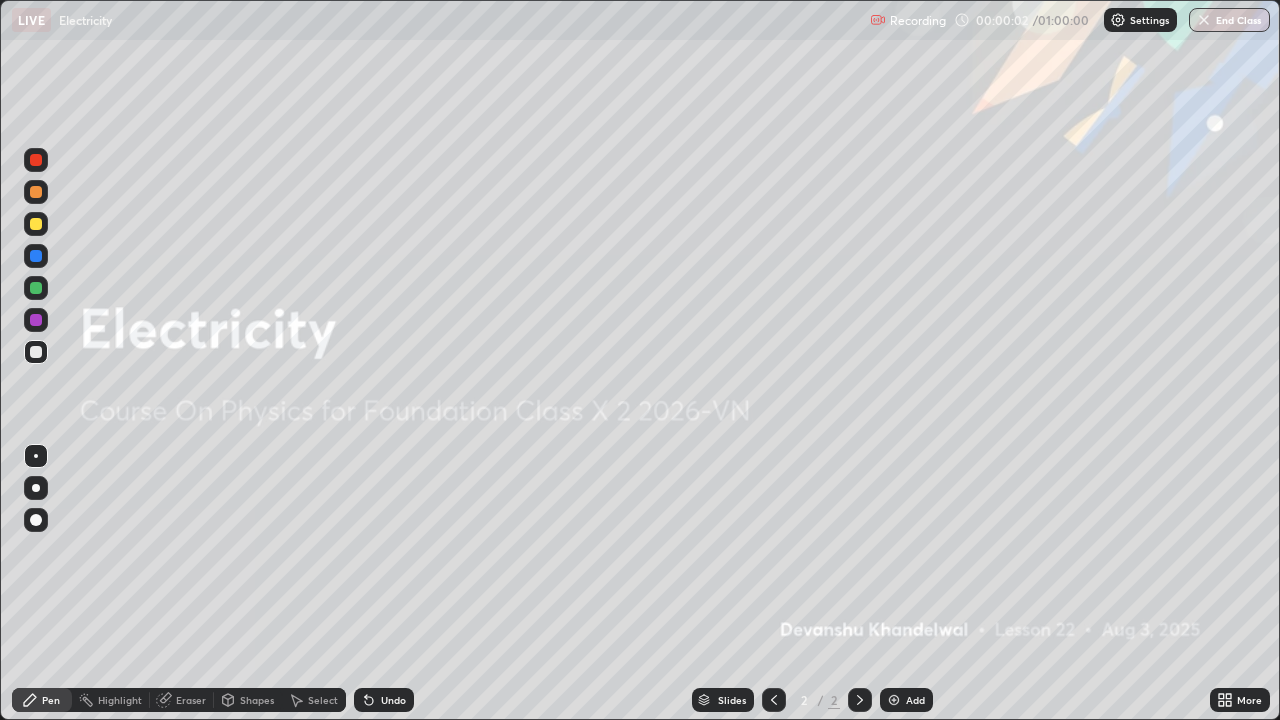 click on "Add" at bounding box center [906, 700] 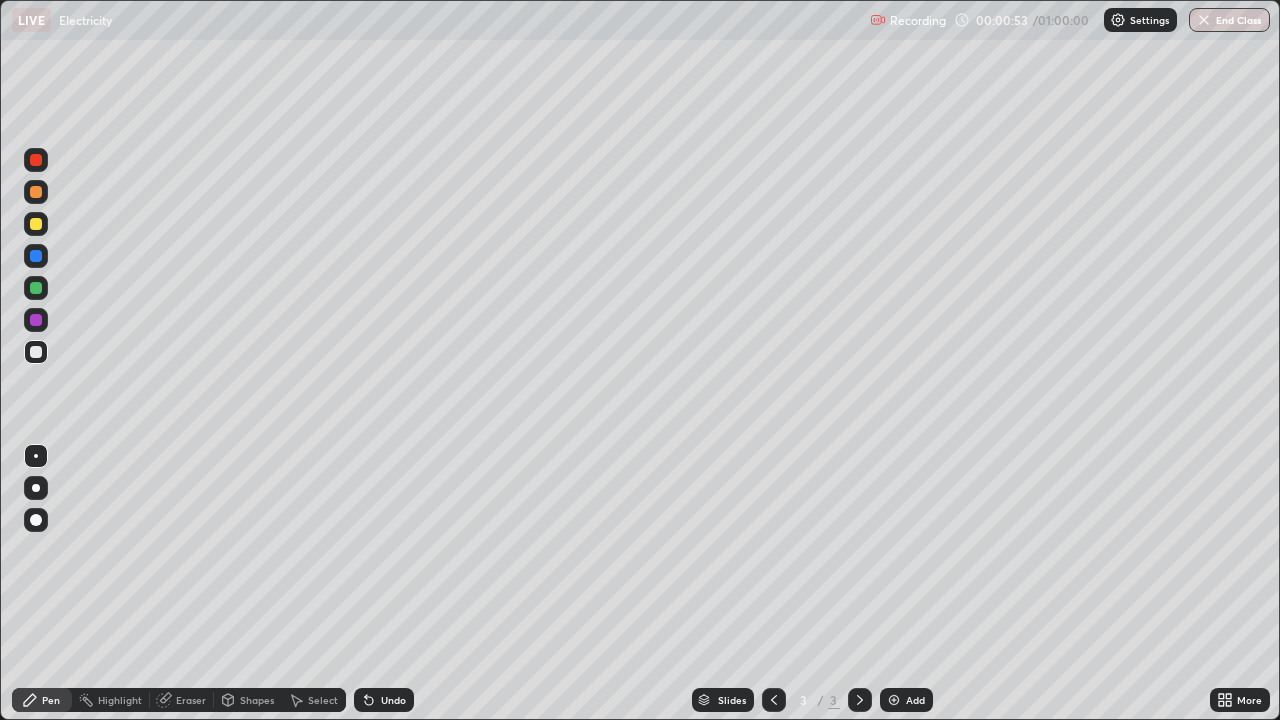 click on "Undo" at bounding box center [384, 700] 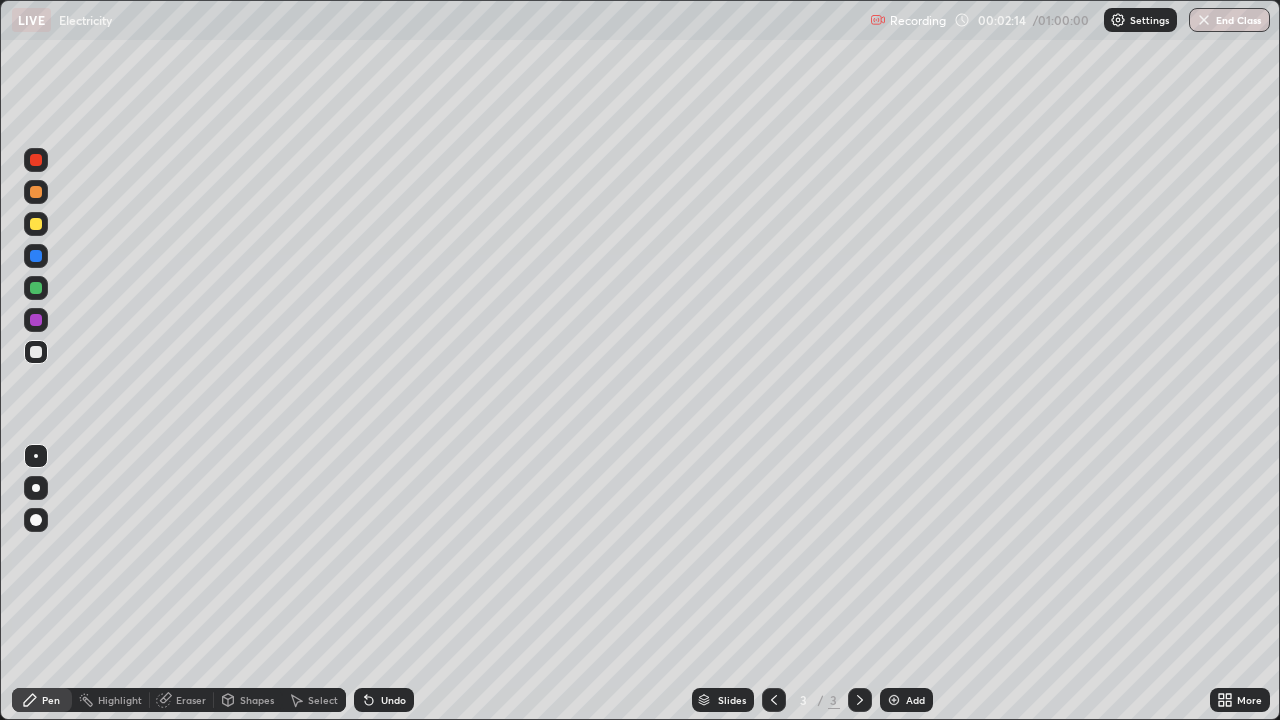 click 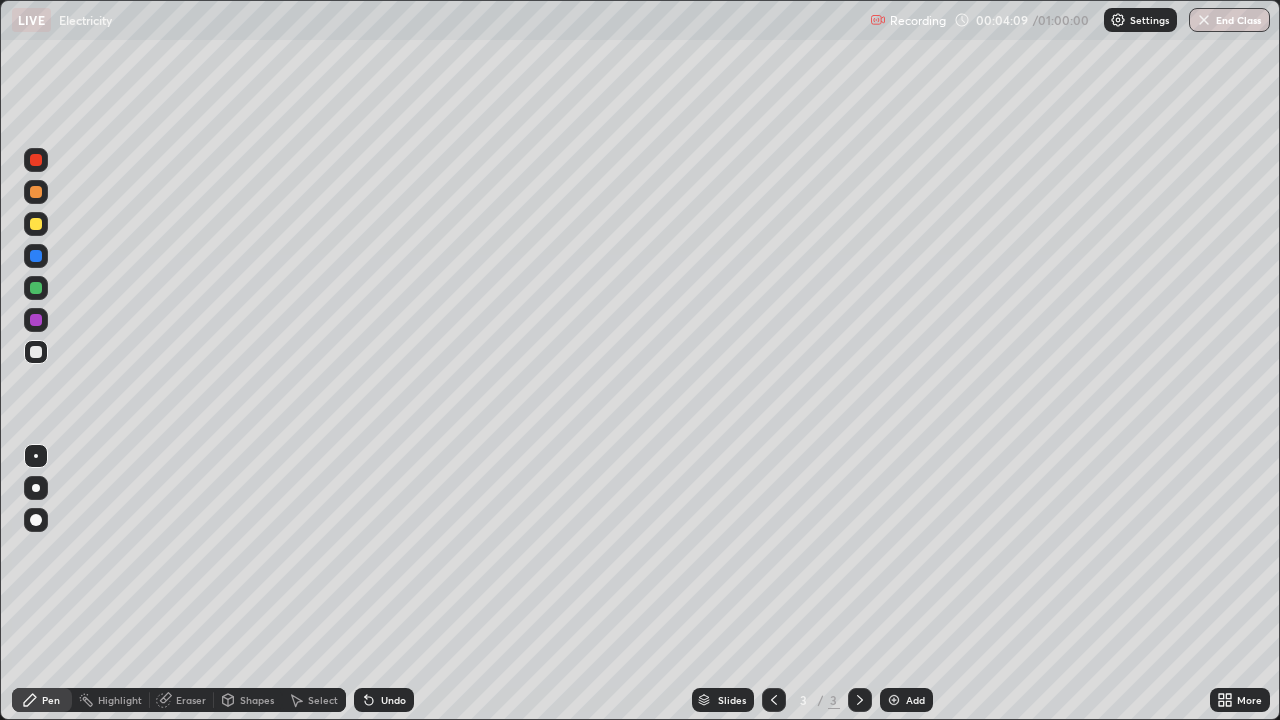 click on "Undo" at bounding box center (384, 700) 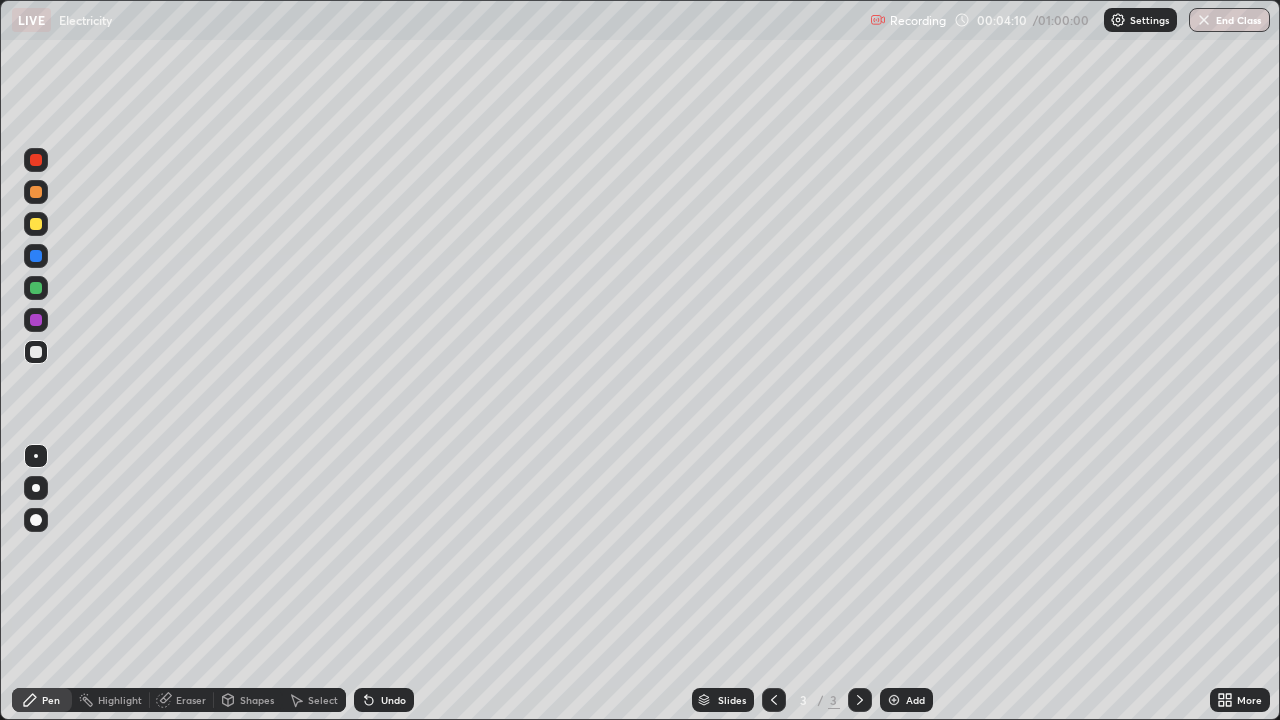 click on "Undo" at bounding box center (384, 700) 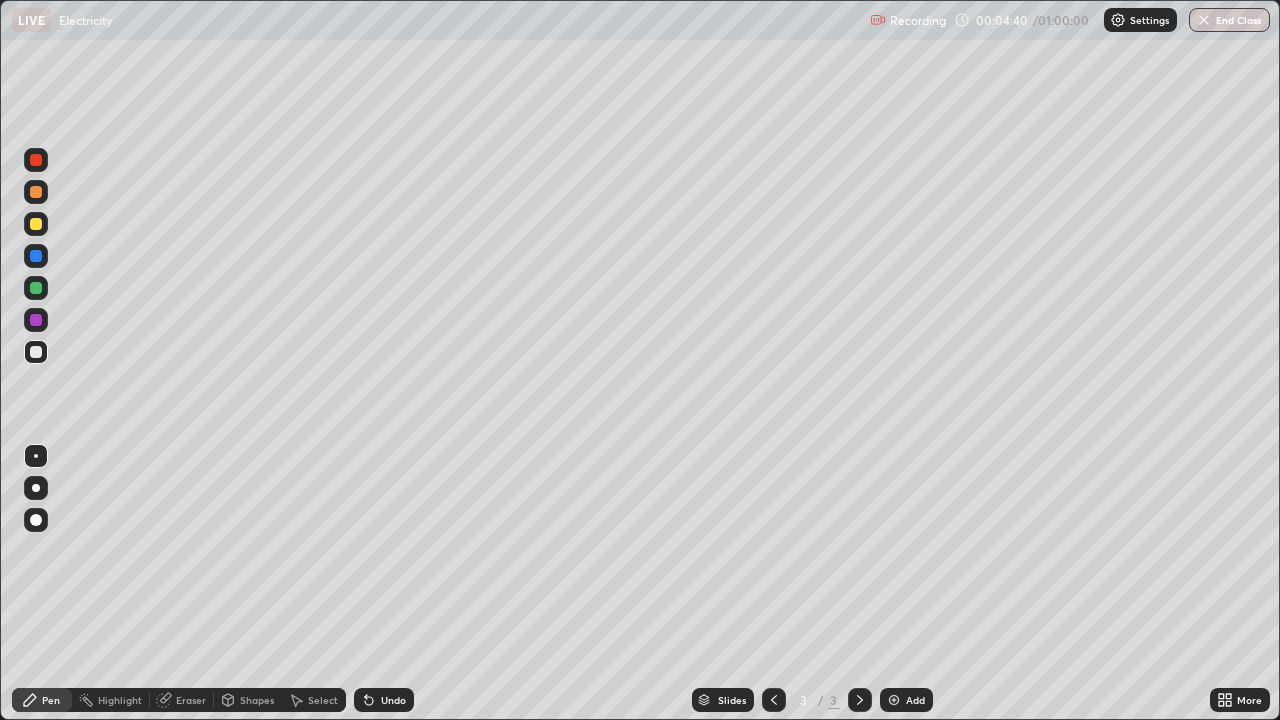 click on "Undo" at bounding box center (384, 700) 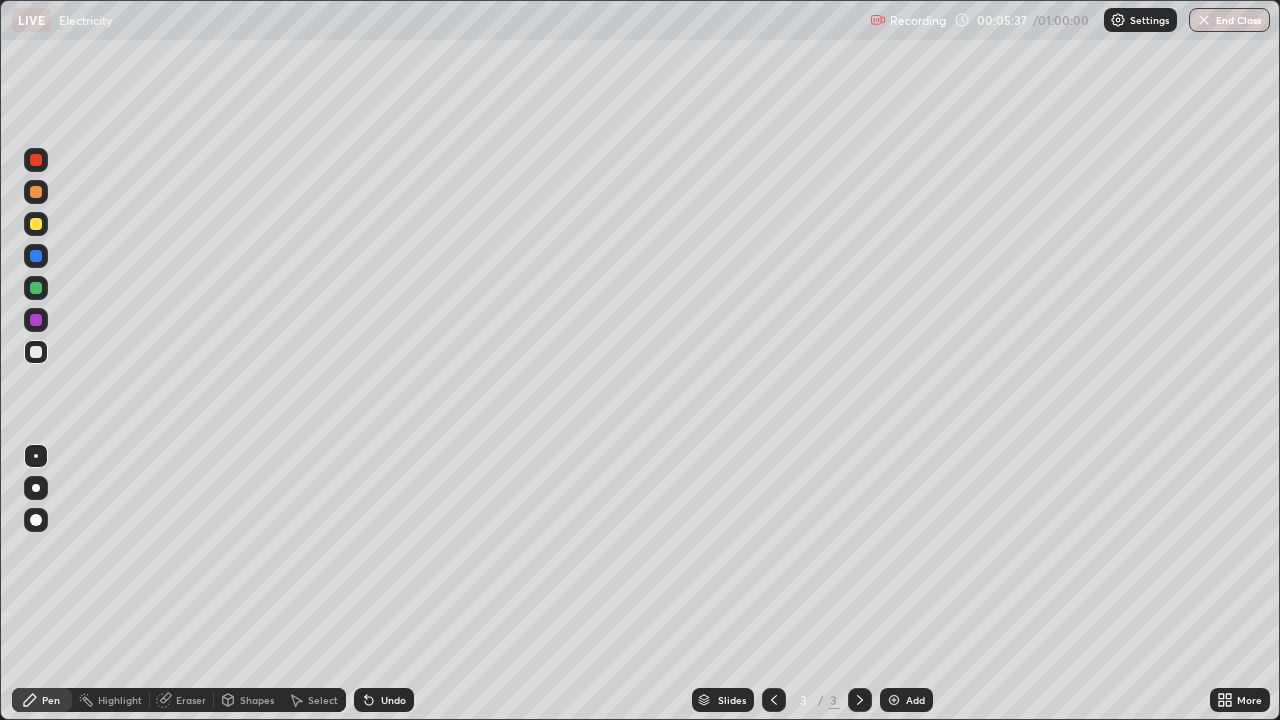 click on "Undo" at bounding box center (393, 700) 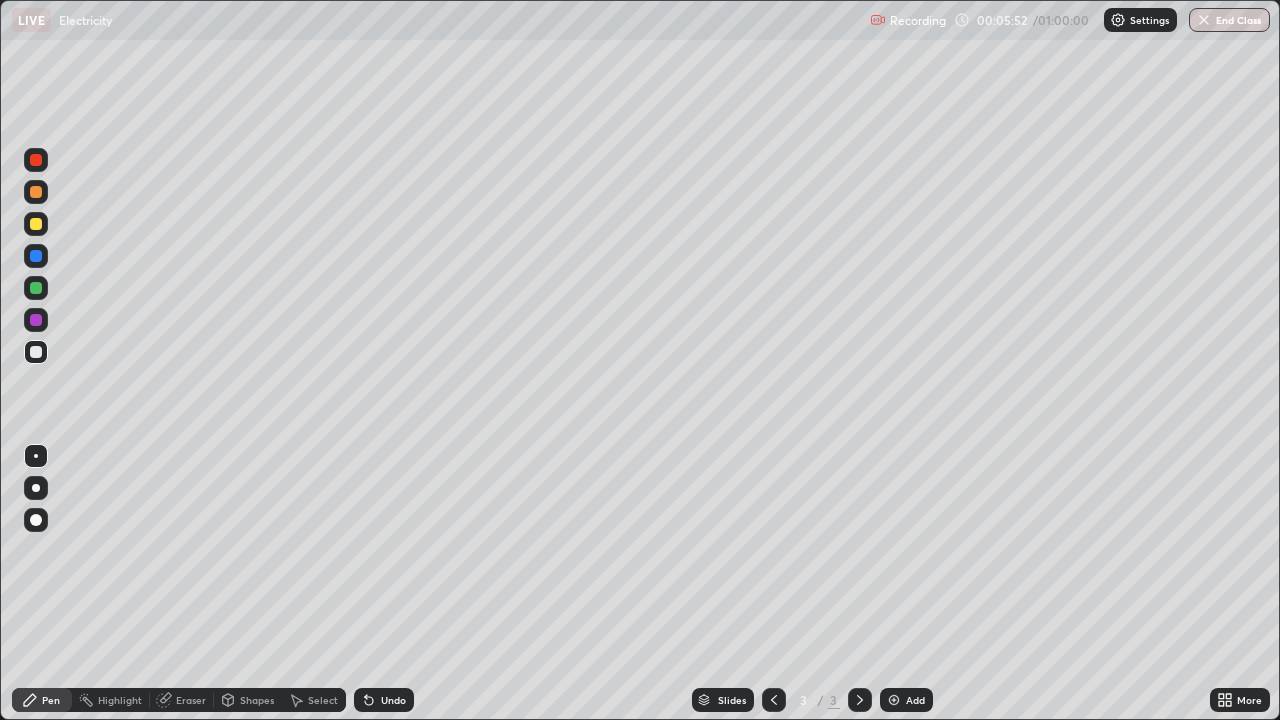 click on "Select" at bounding box center [314, 700] 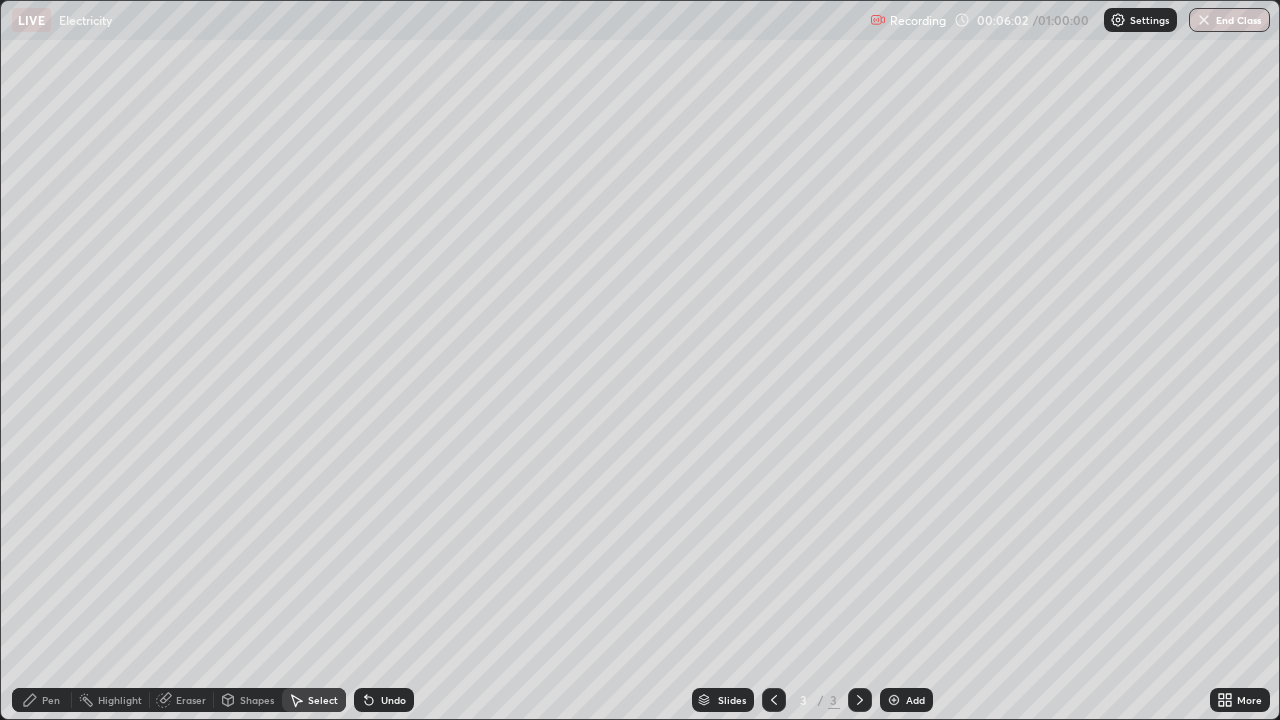 click 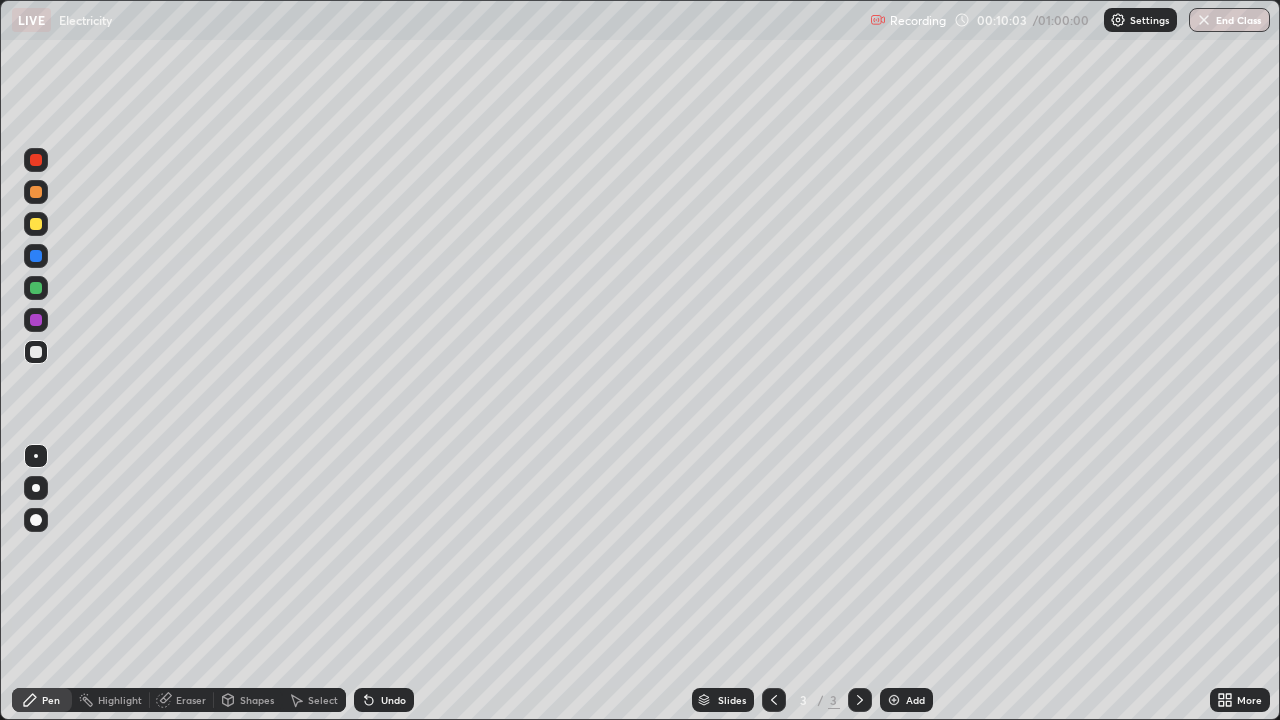 click at bounding box center (894, 700) 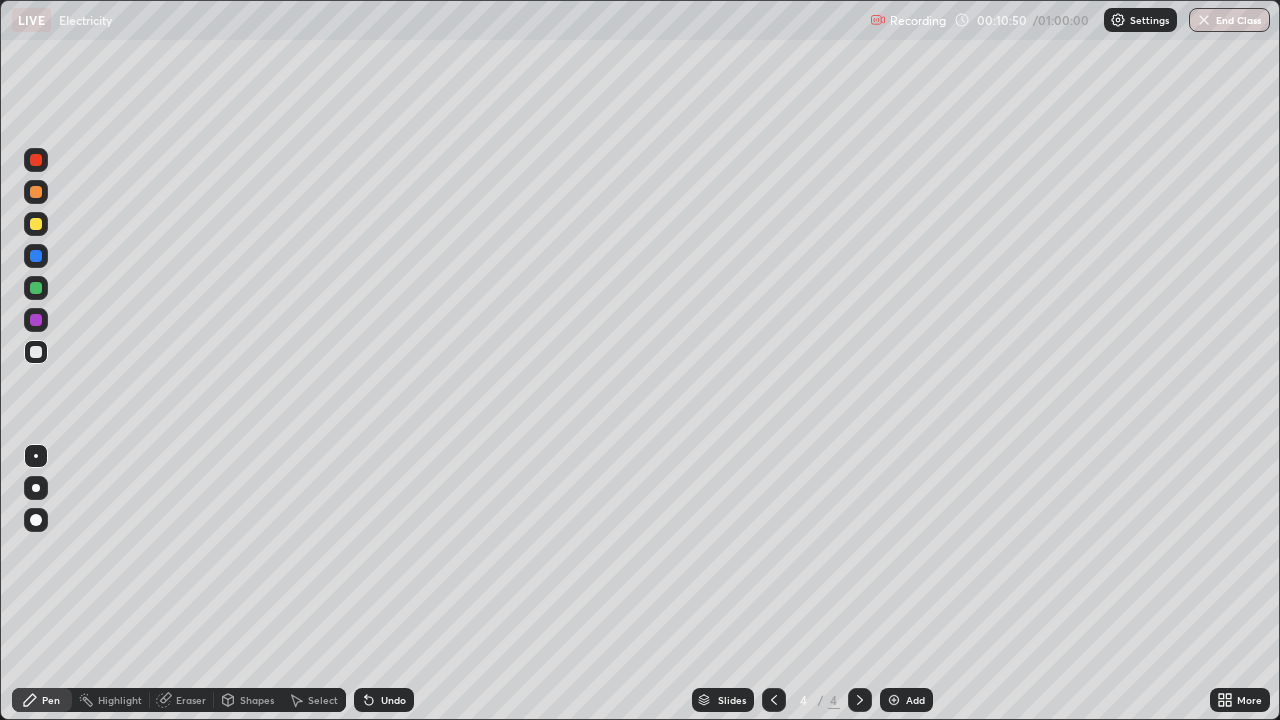 click 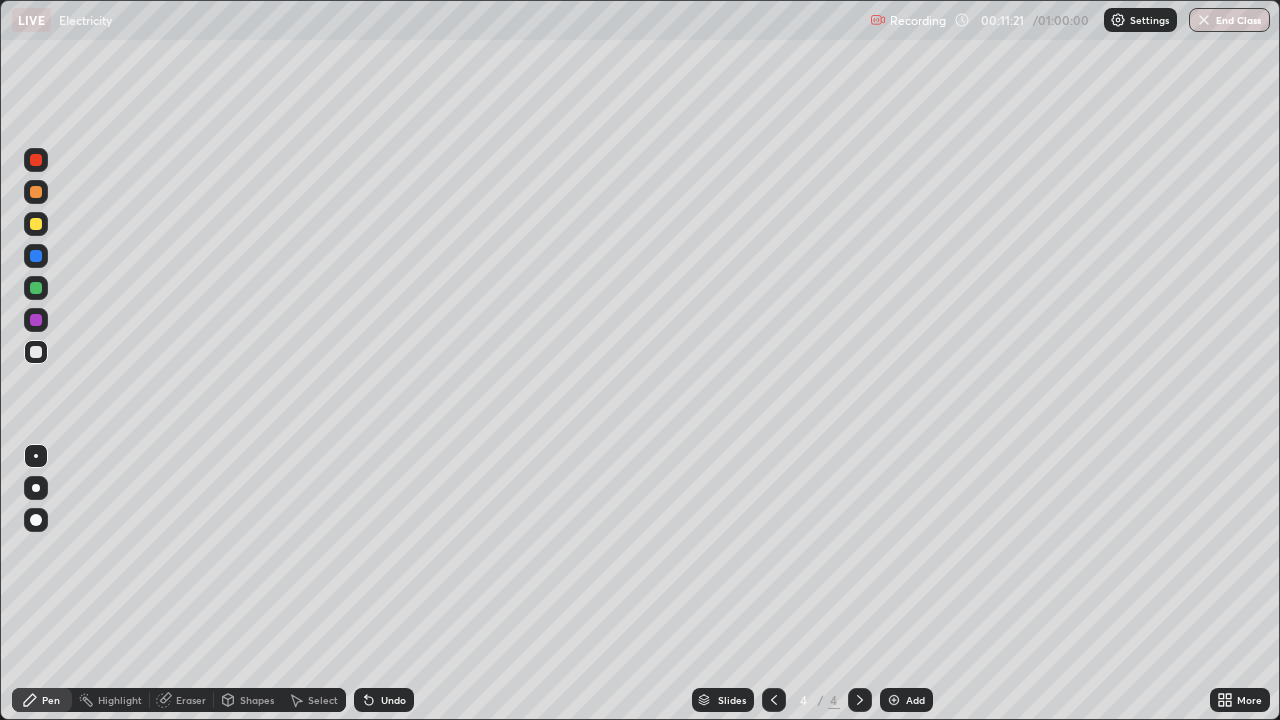 click on "Undo" at bounding box center (393, 700) 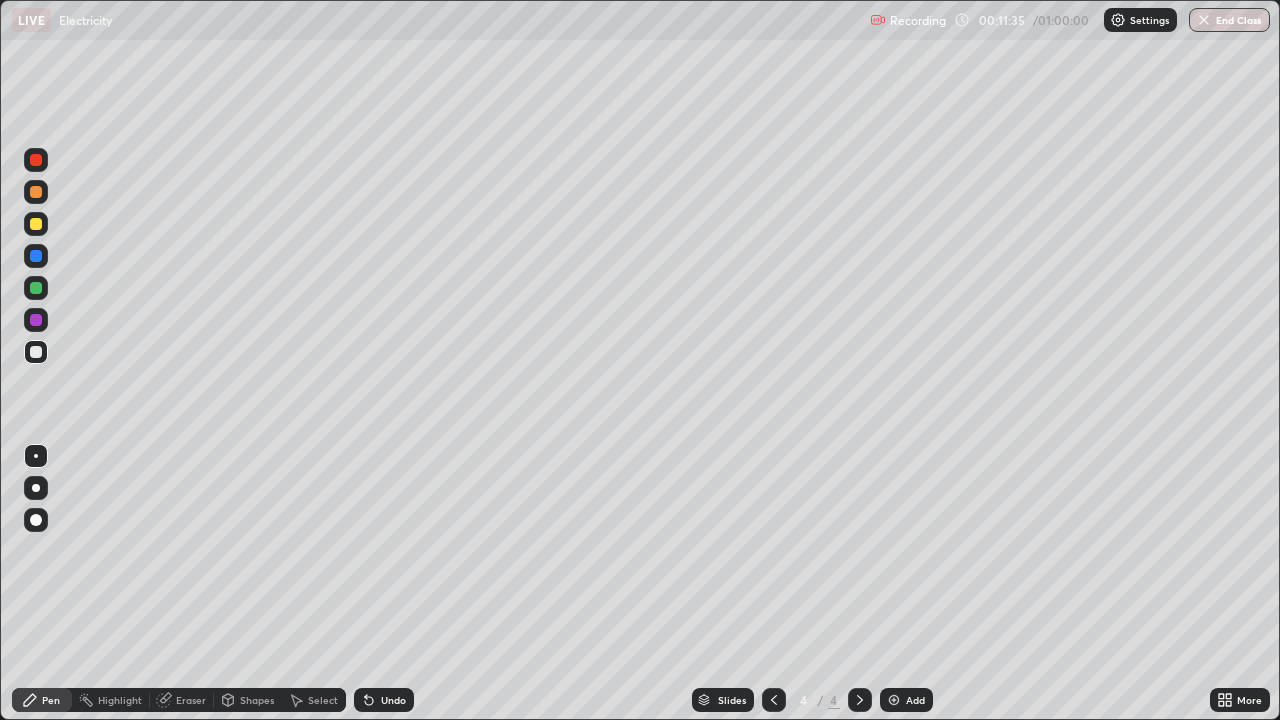 click 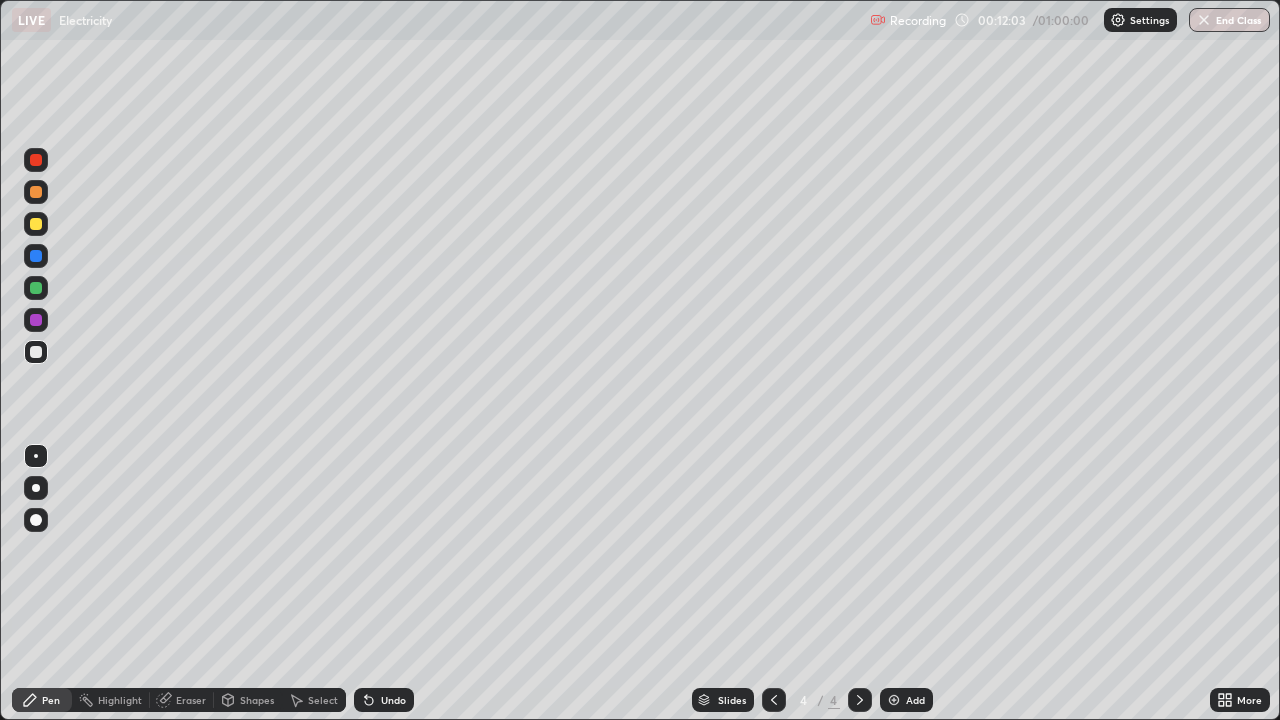 click on "Undo" at bounding box center [384, 700] 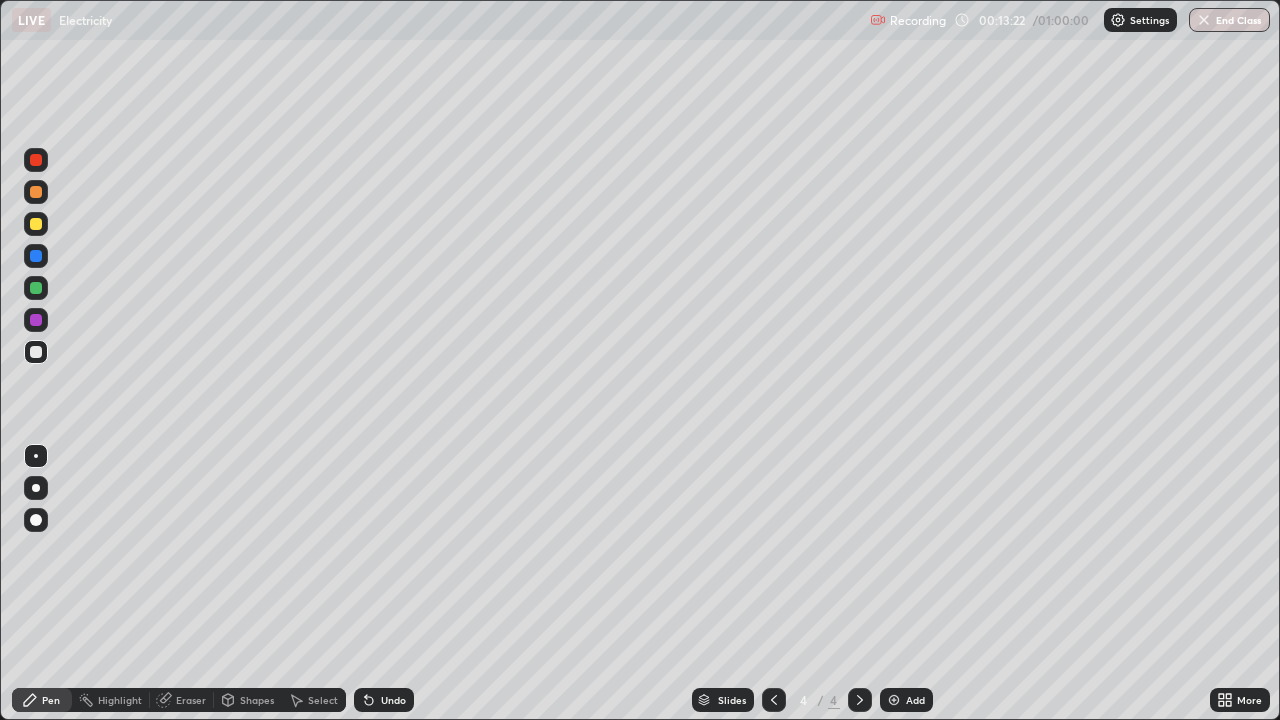 click on "Undo" at bounding box center (393, 700) 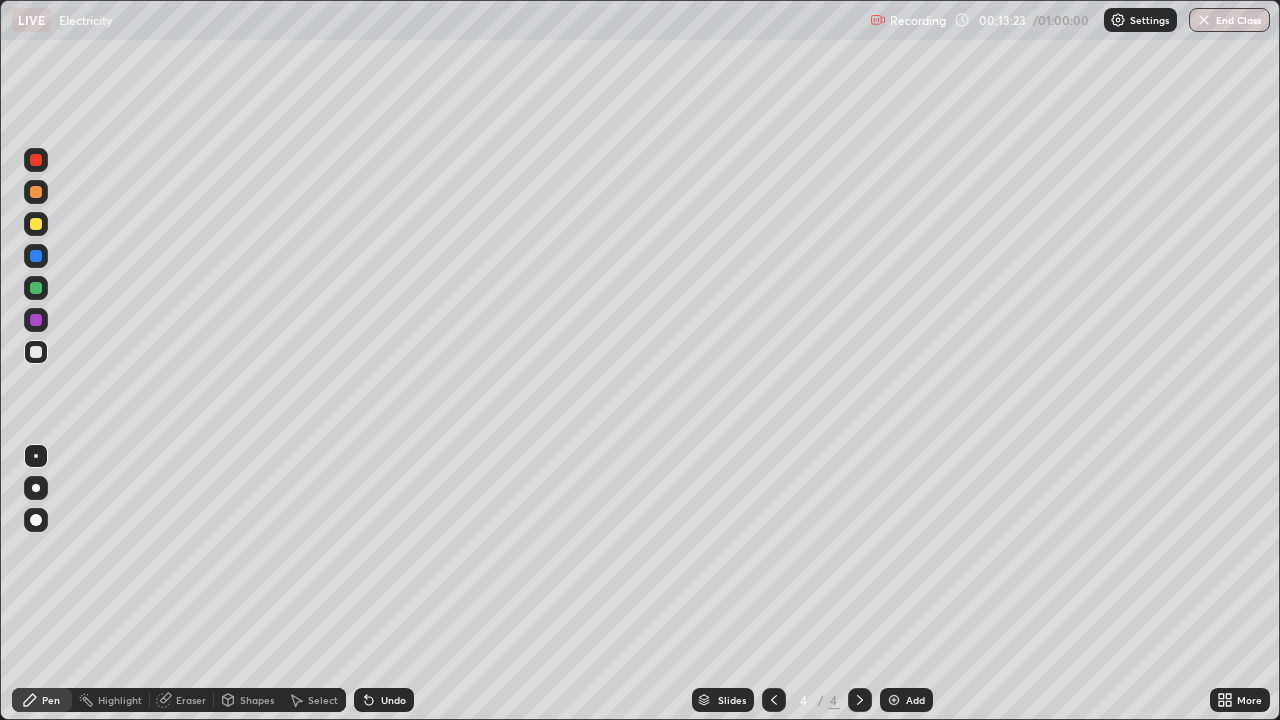 click on "Undo" at bounding box center (384, 700) 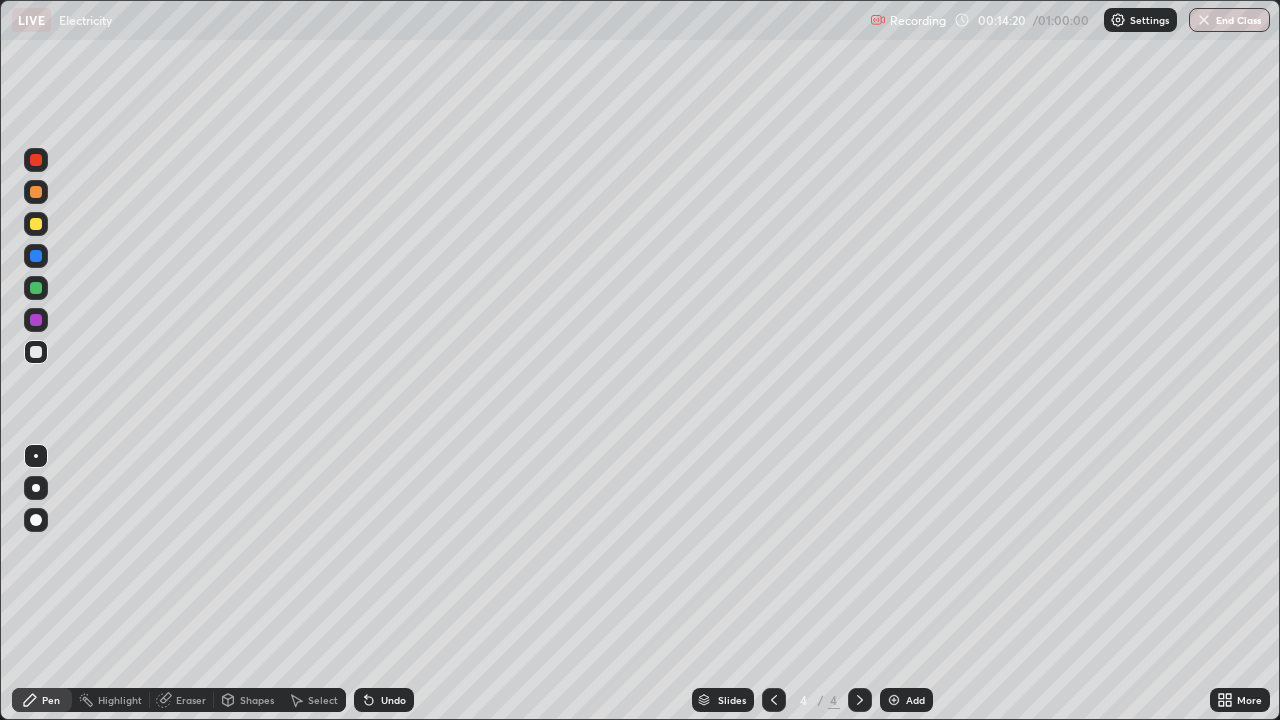 click 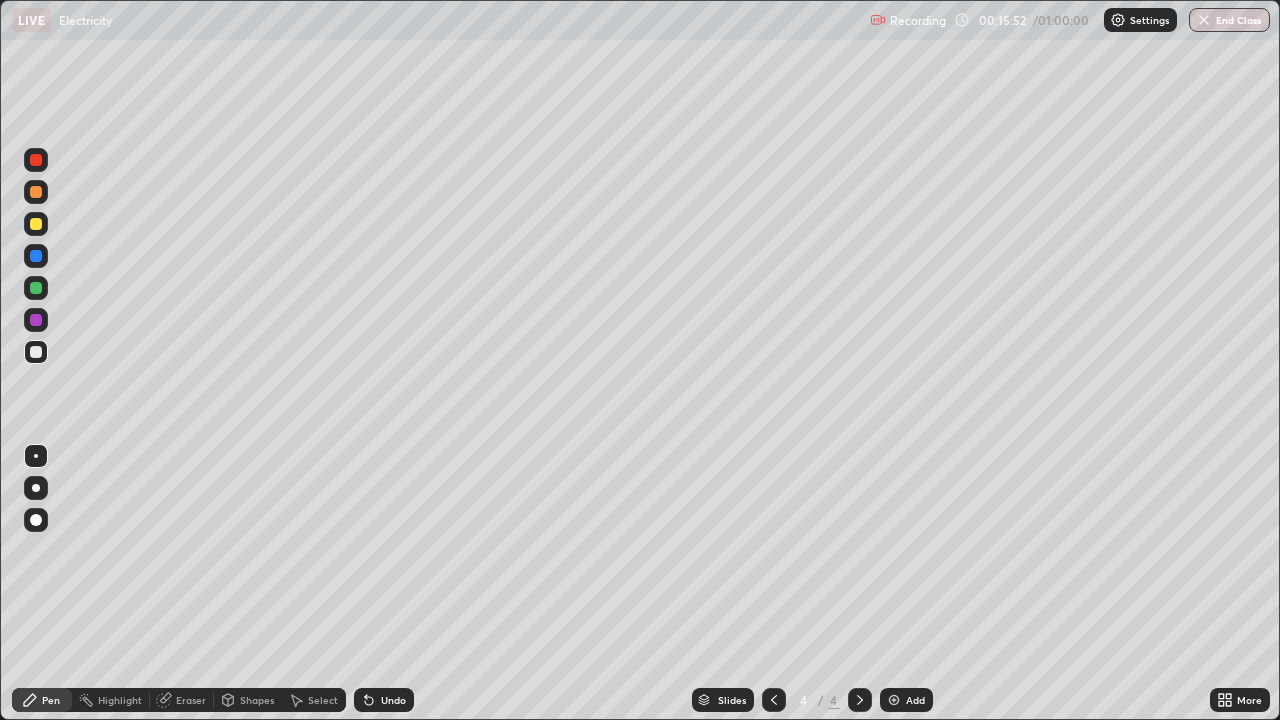click at bounding box center (894, 700) 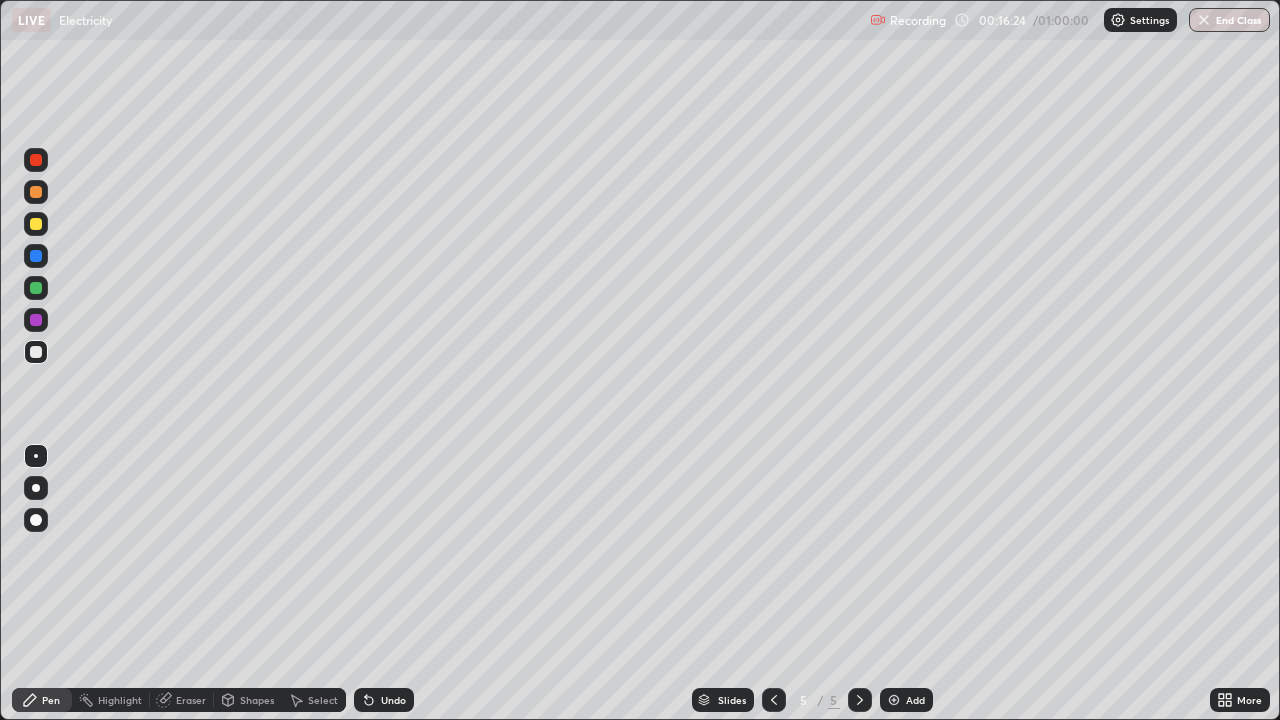 click on "Select" at bounding box center (323, 700) 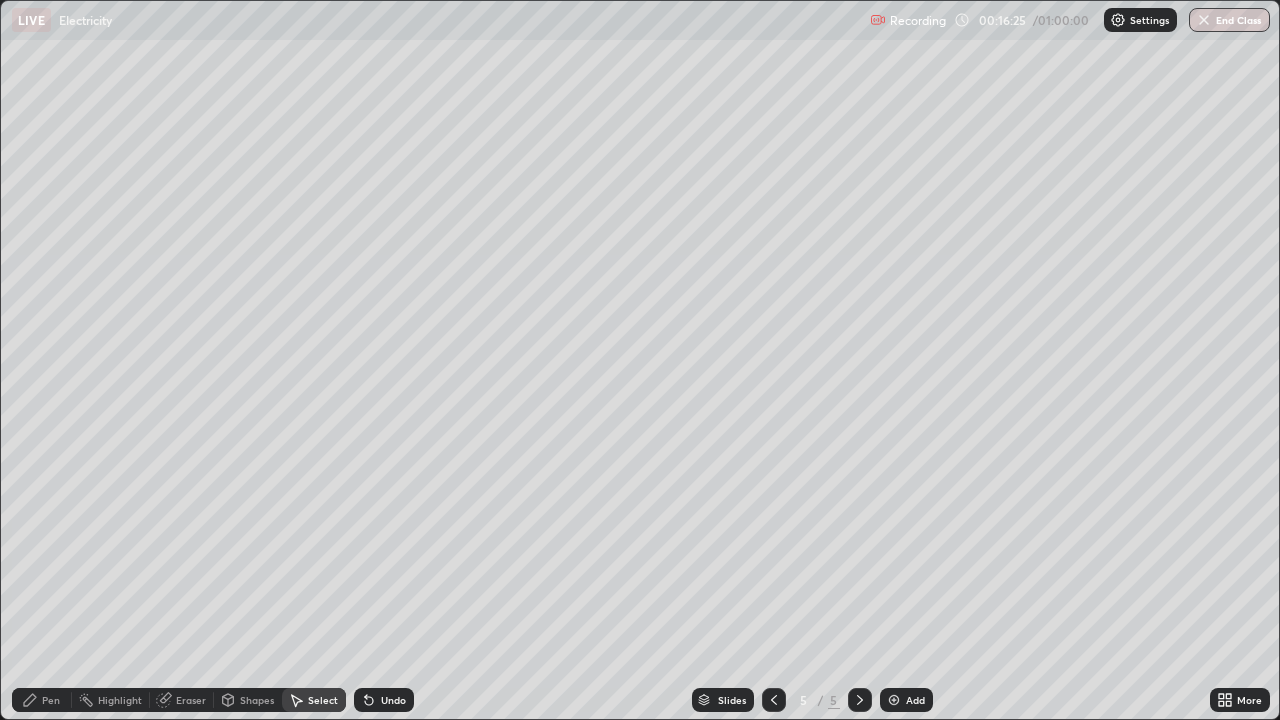 click on "Eraser" at bounding box center [191, 700] 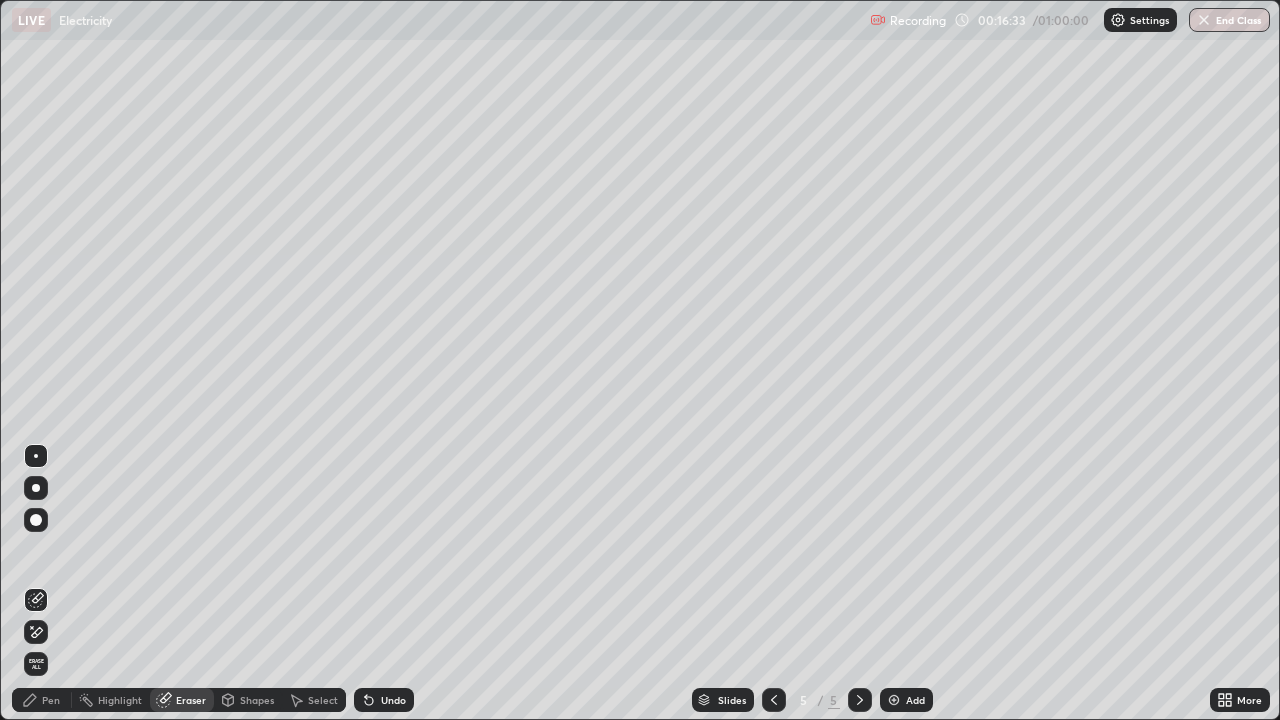 click 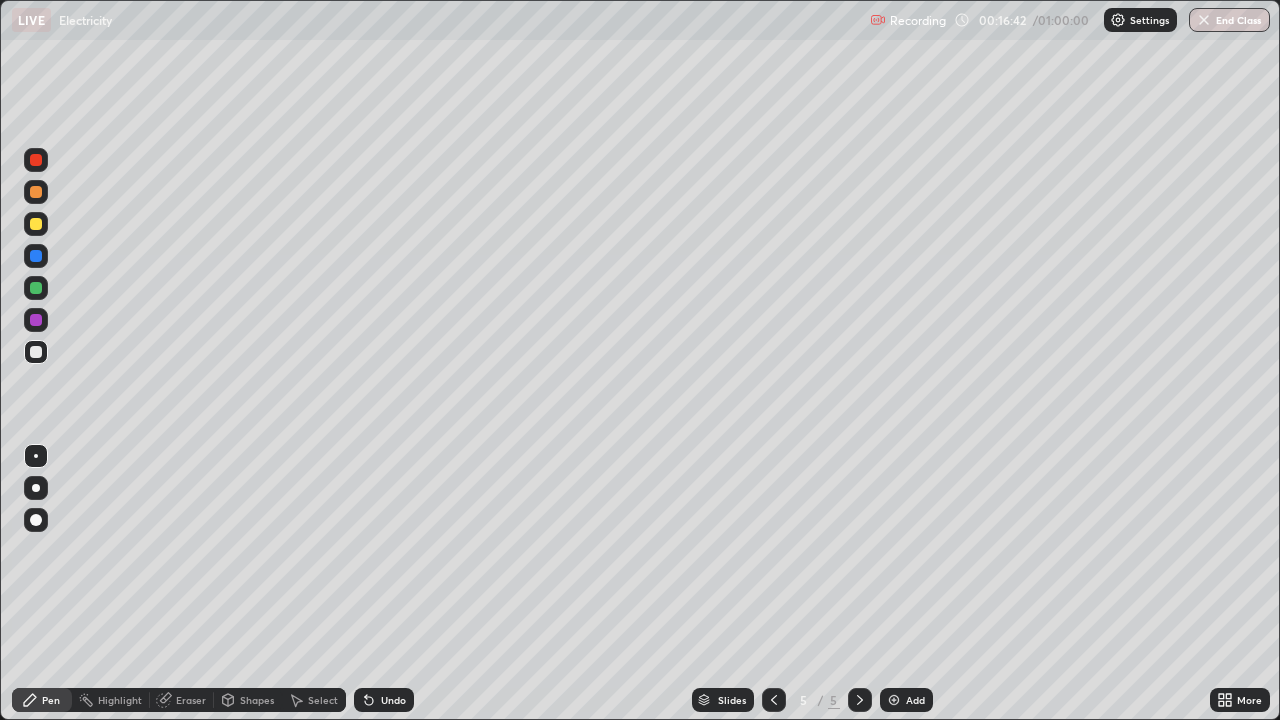 click 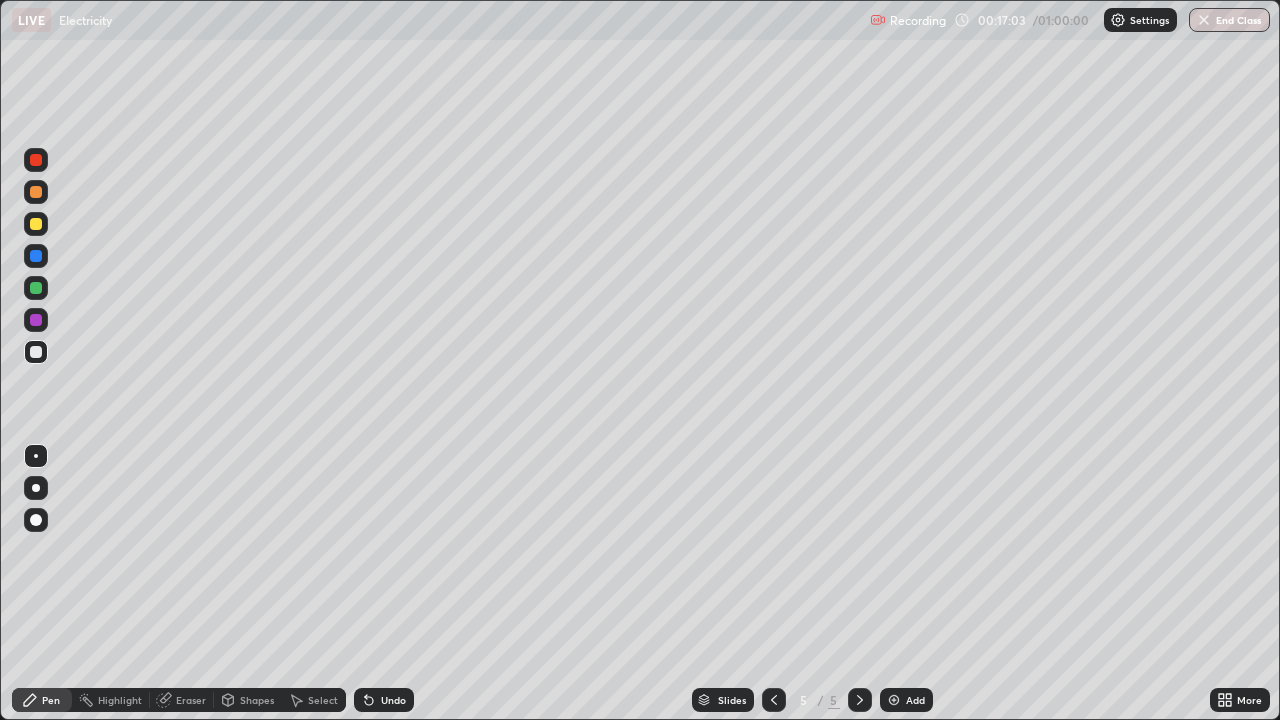 click 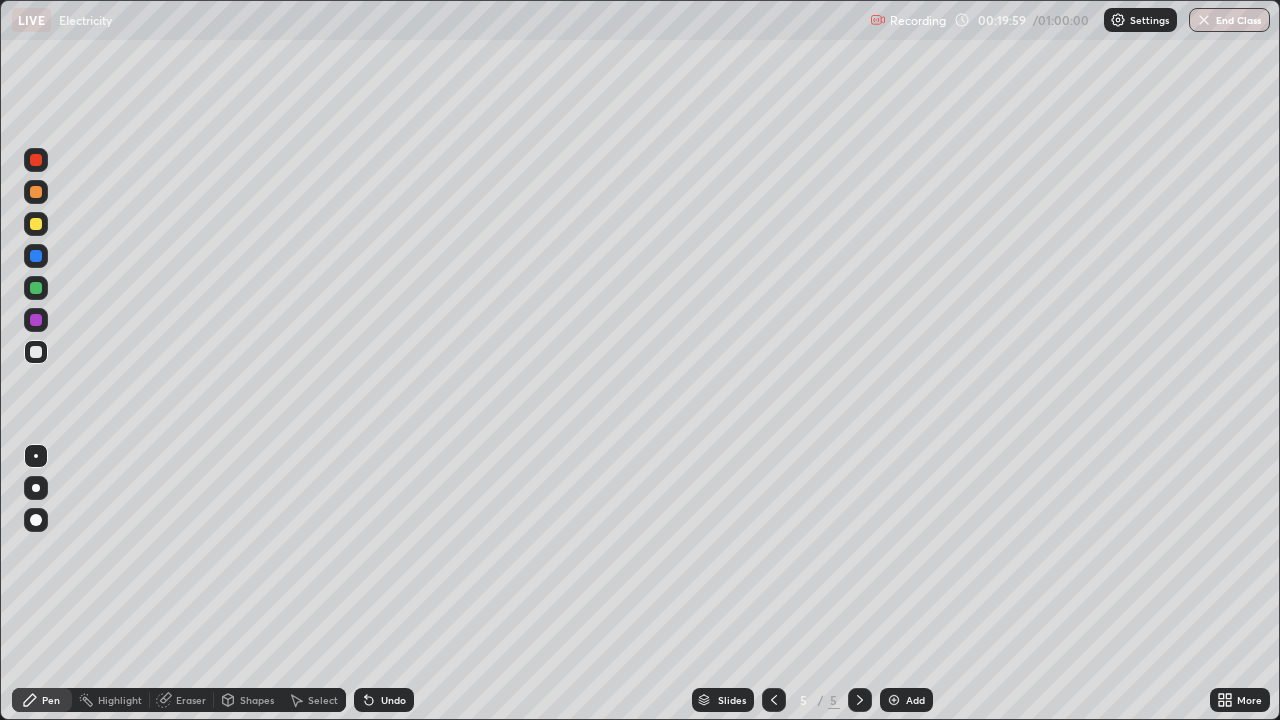 click at bounding box center (894, 700) 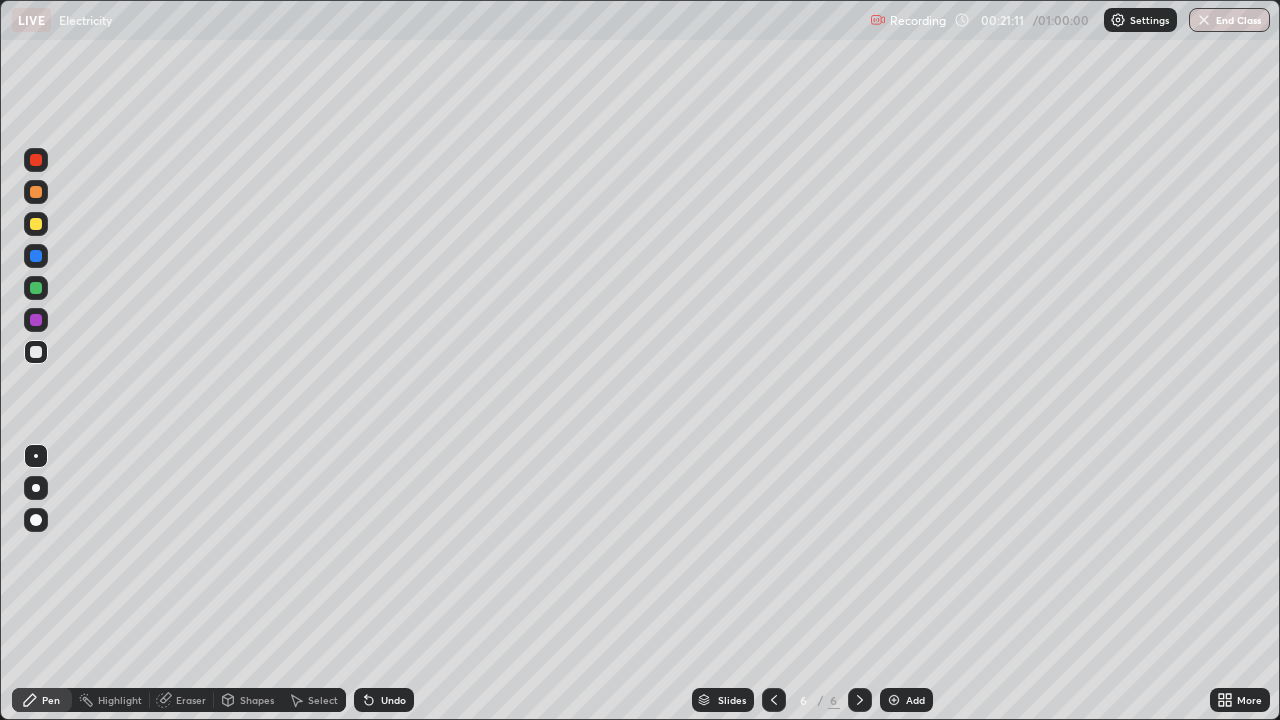 click at bounding box center (36, 160) 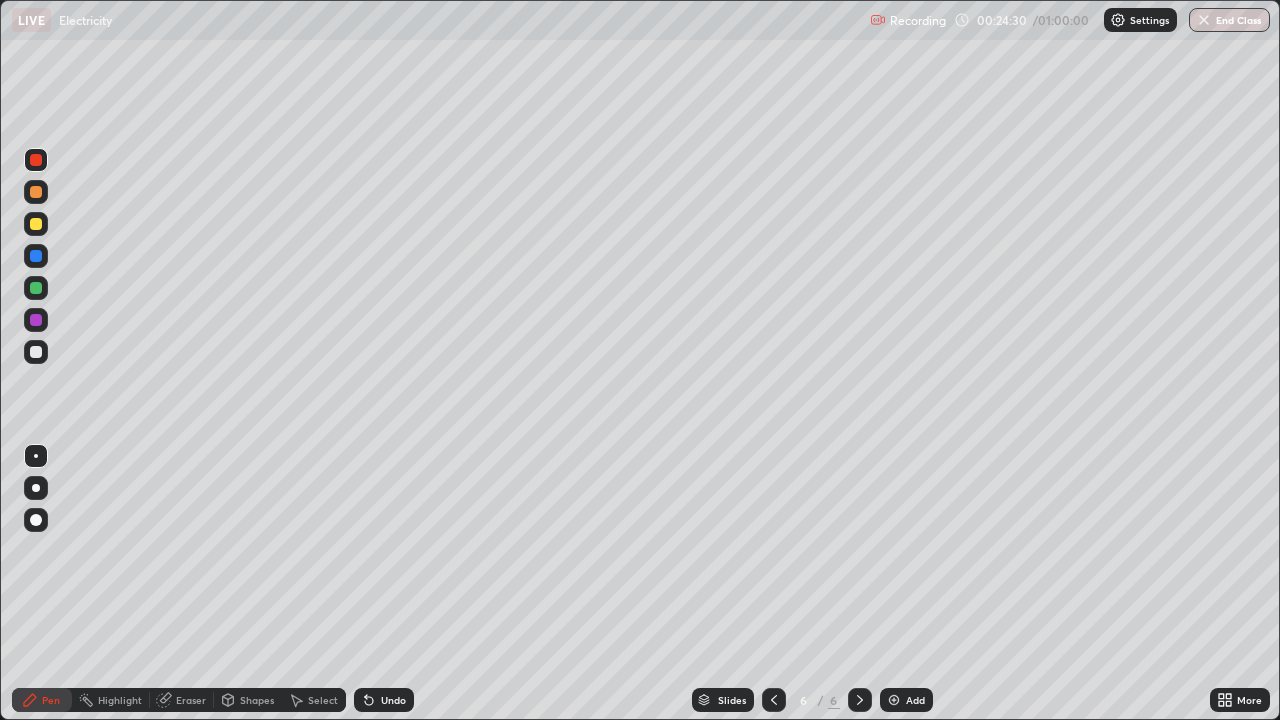 click 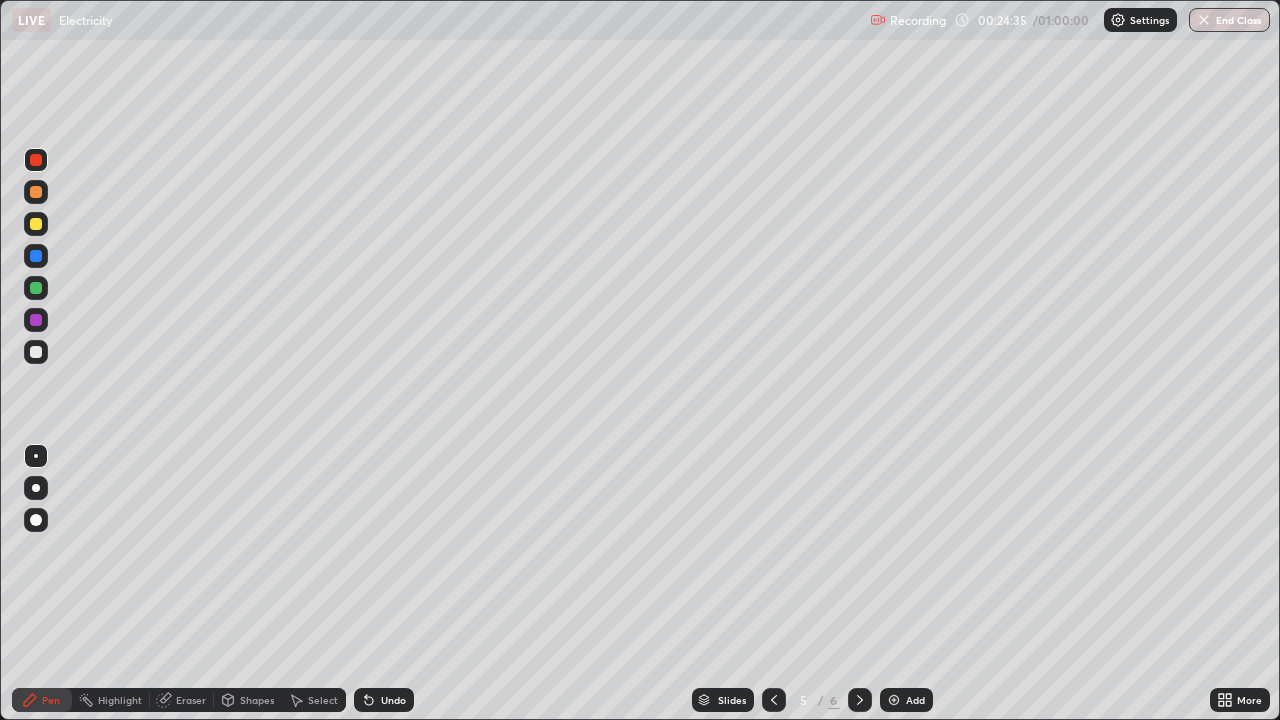 click at bounding box center (860, 700) 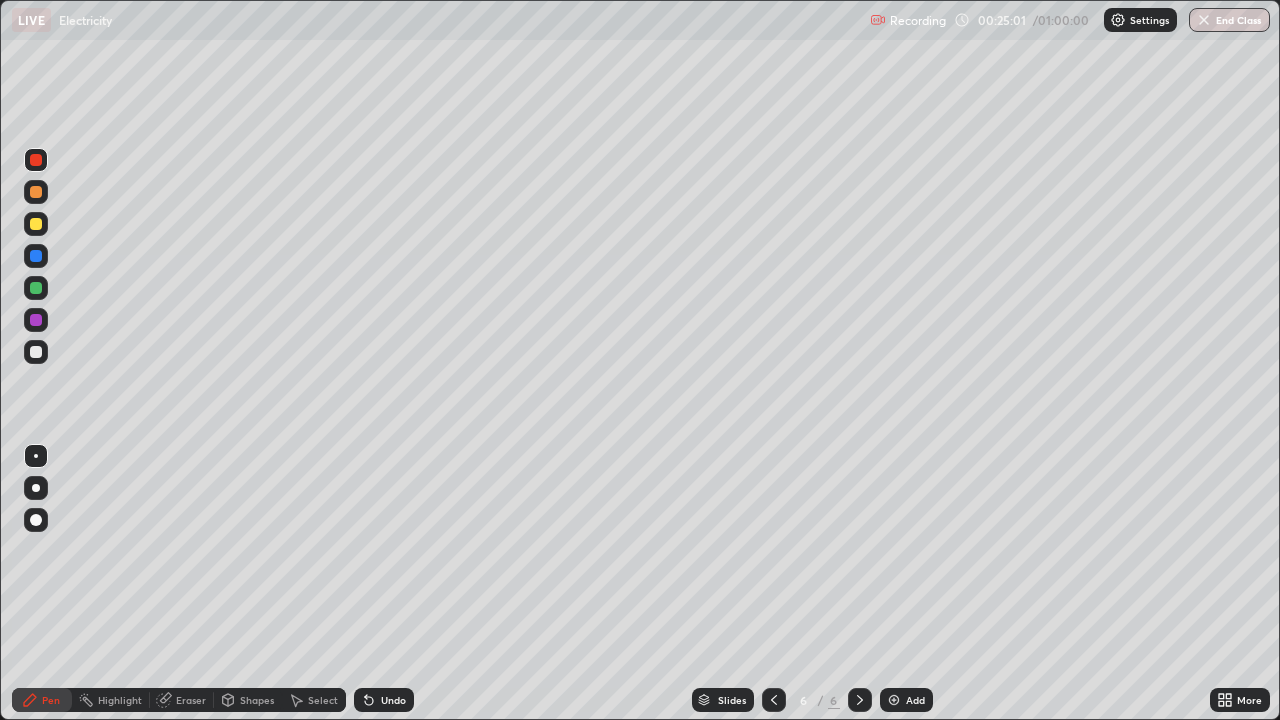 click 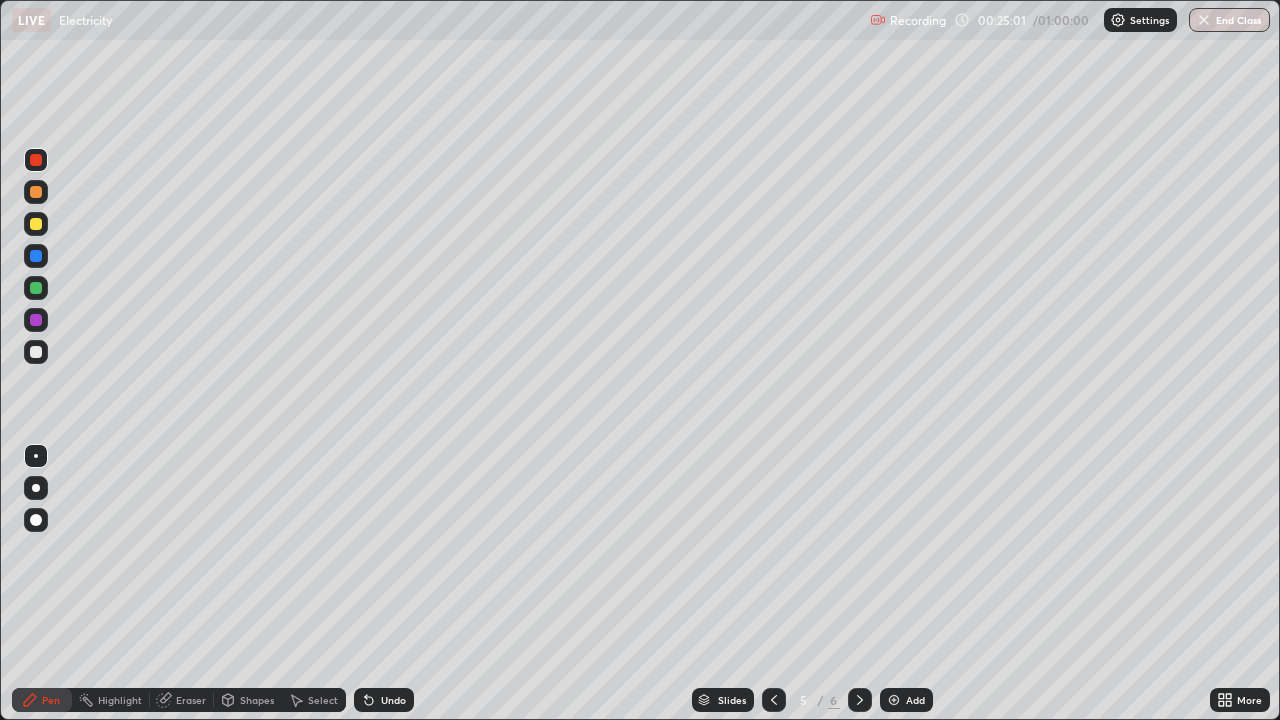 click 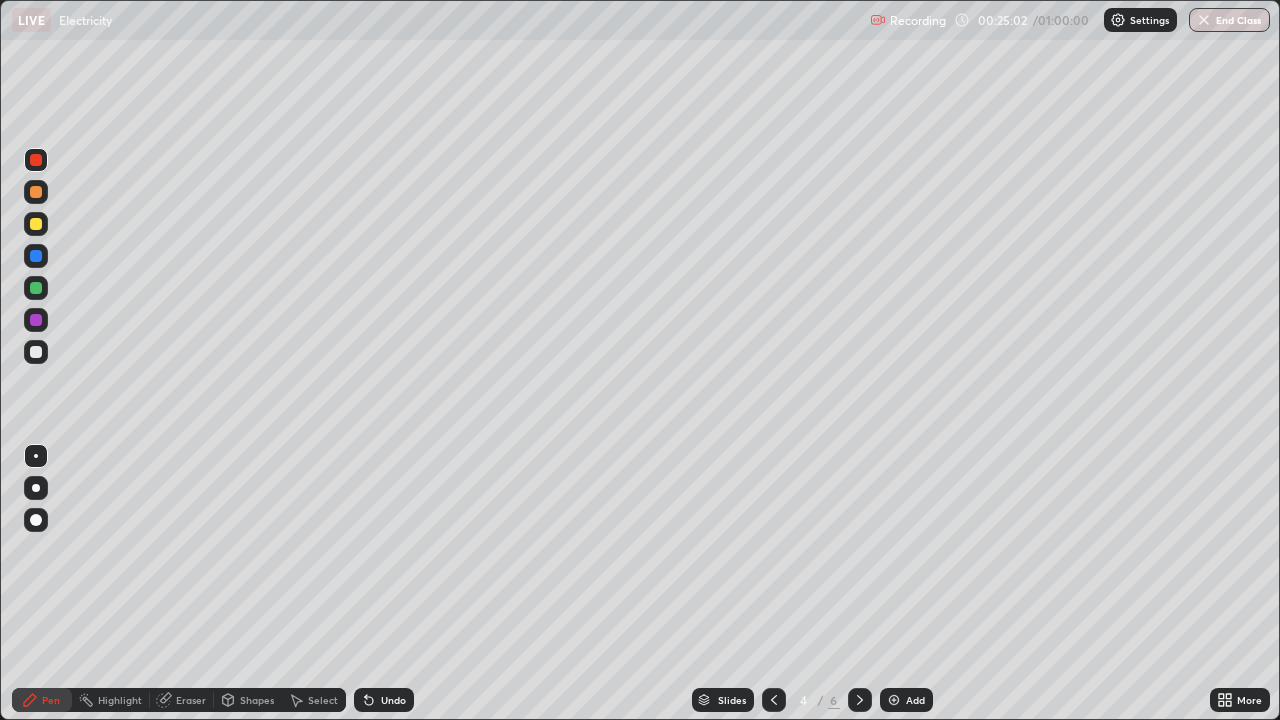 click 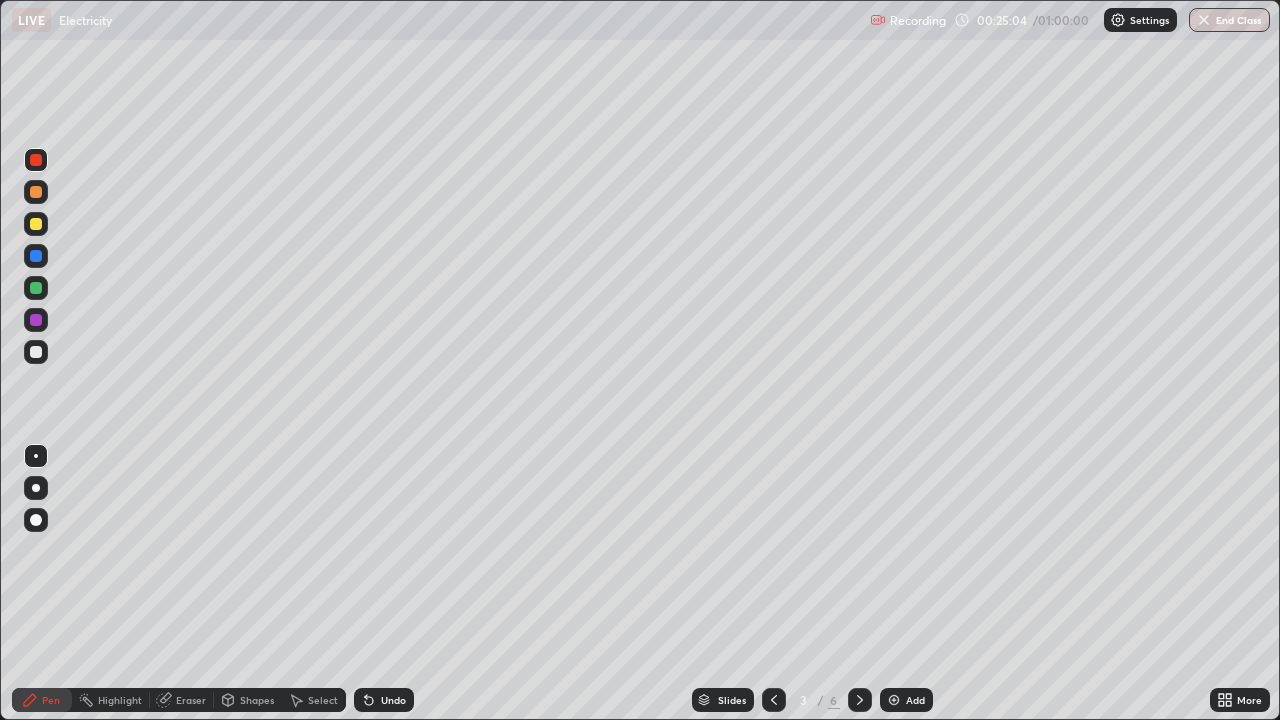 click at bounding box center [860, 700] 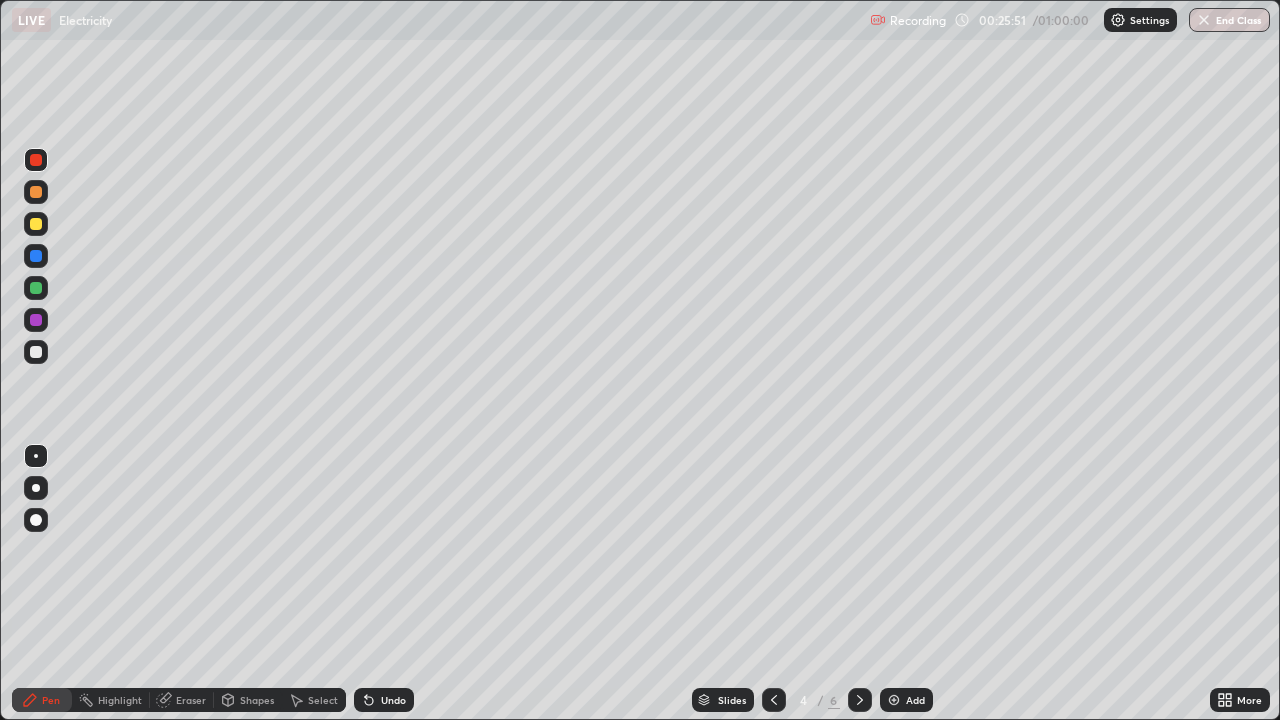 click 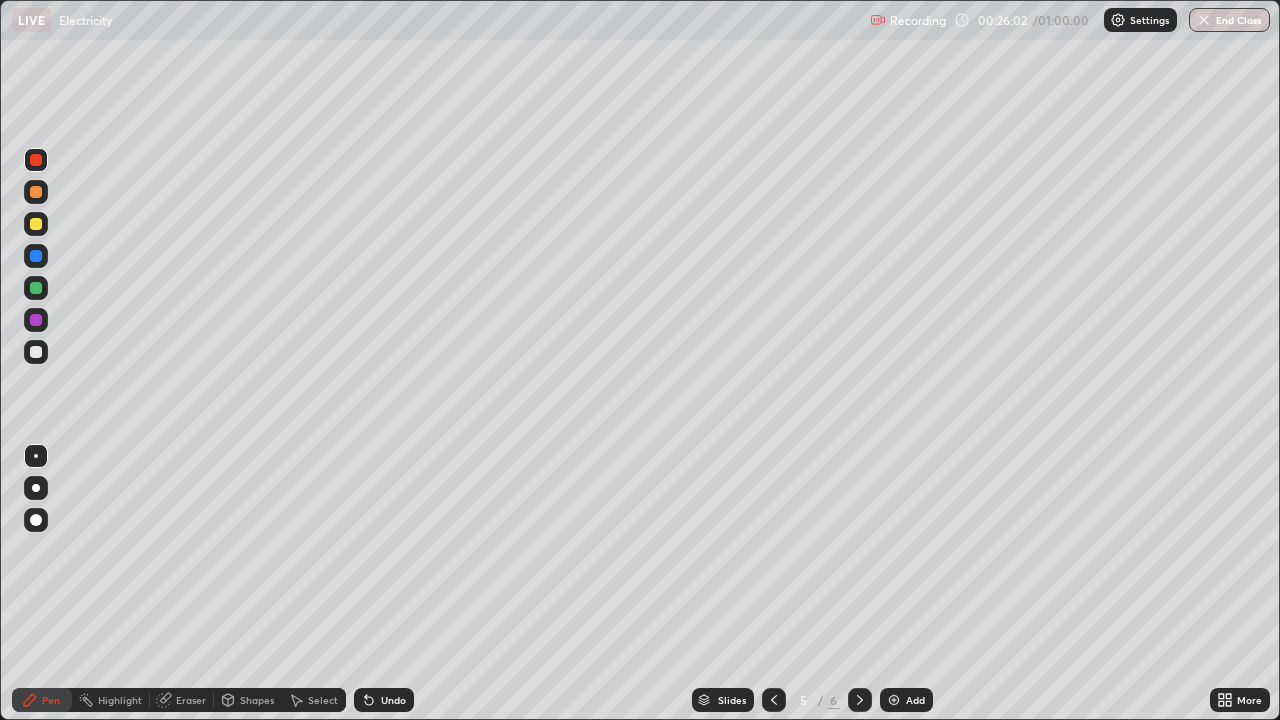 click on "Eraser" at bounding box center (182, 700) 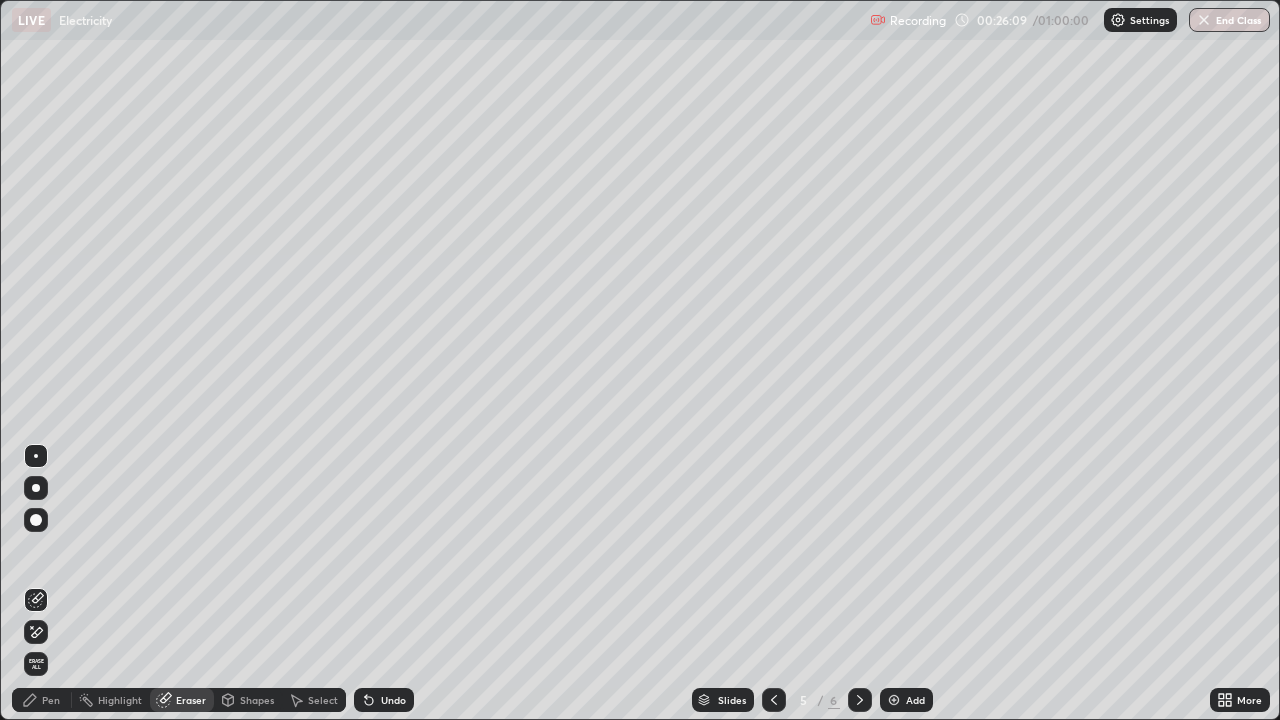 click on "Pen" at bounding box center [51, 700] 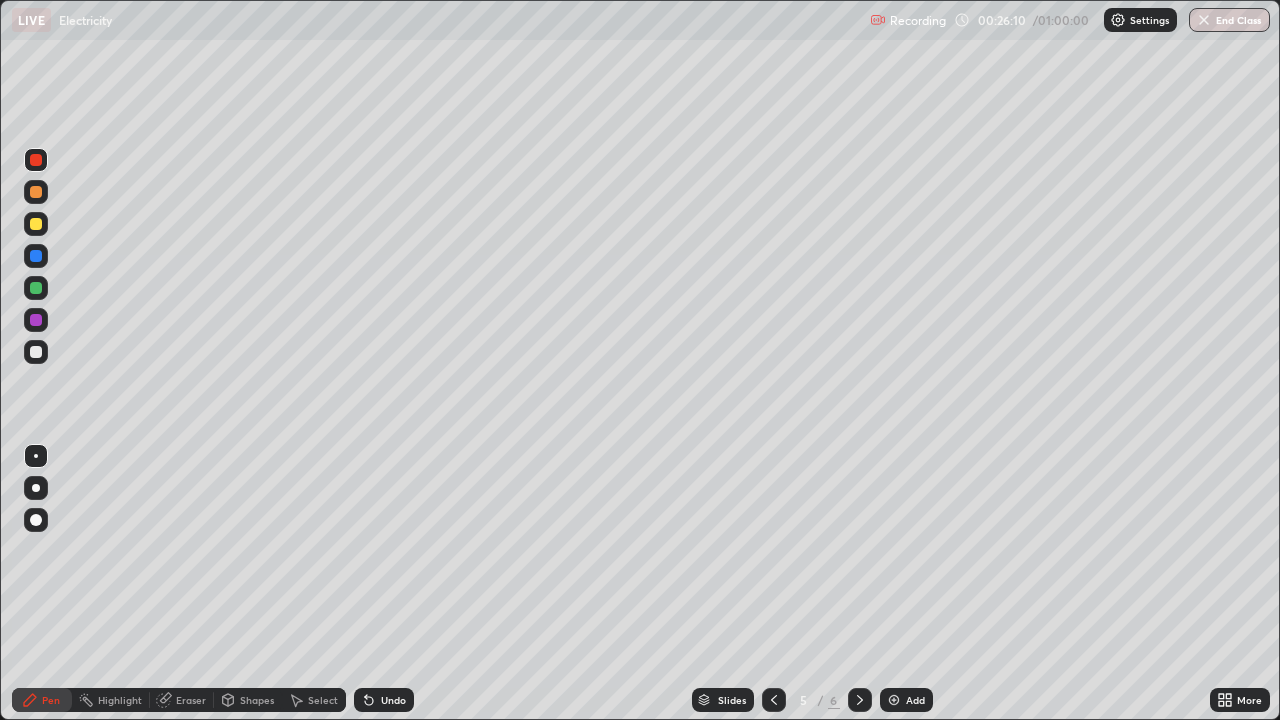 click at bounding box center [36, 352] 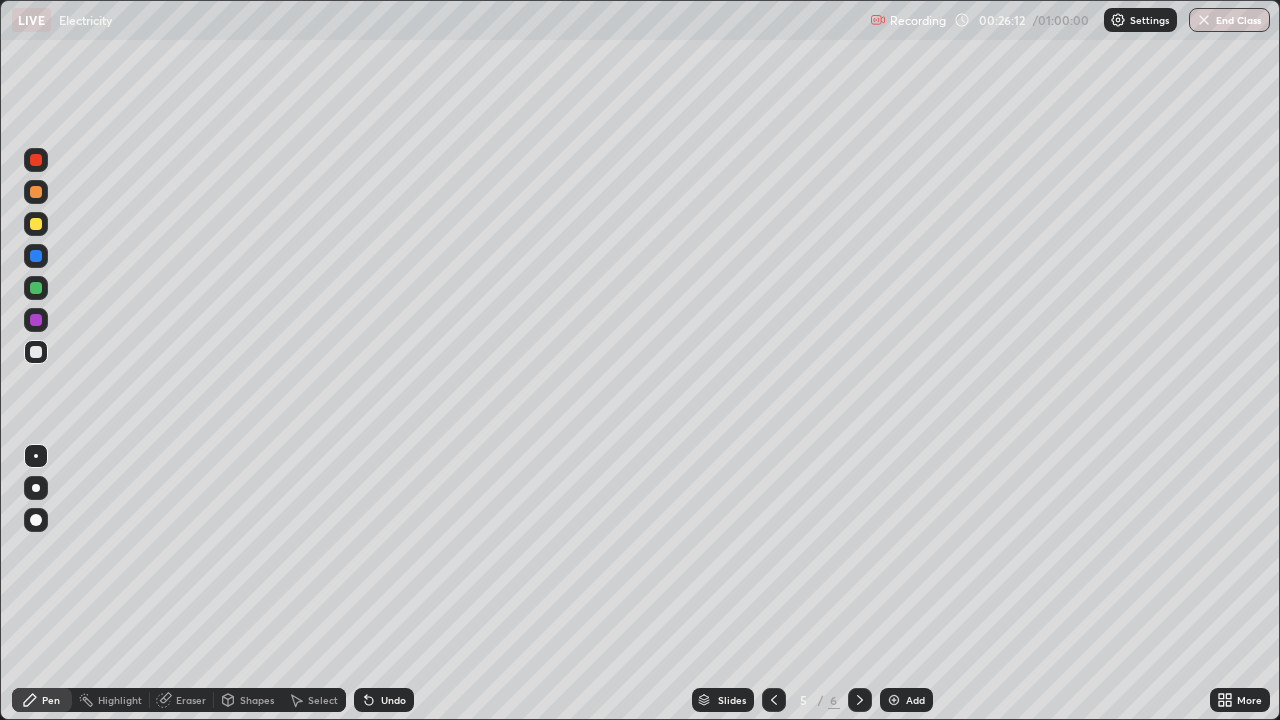 click on "Select" at bounding box center (323, 700) 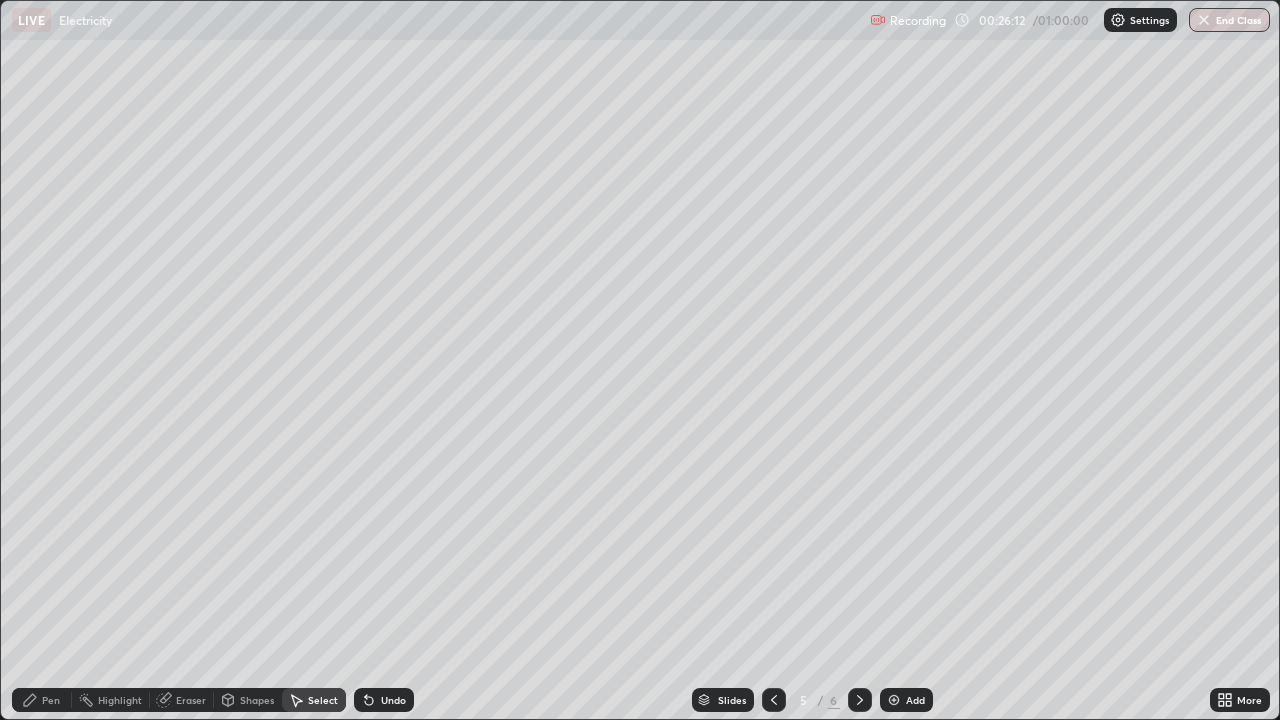 click on "Eraser" at bounding box center (191, 700) 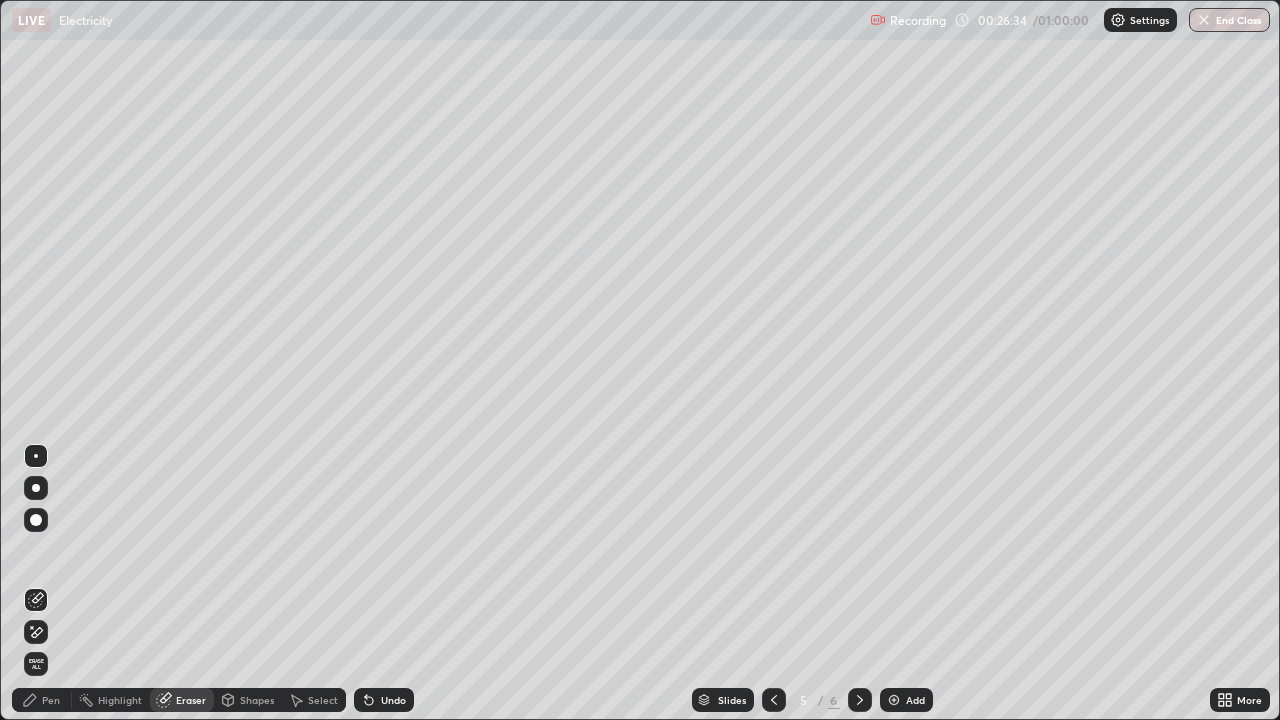 click 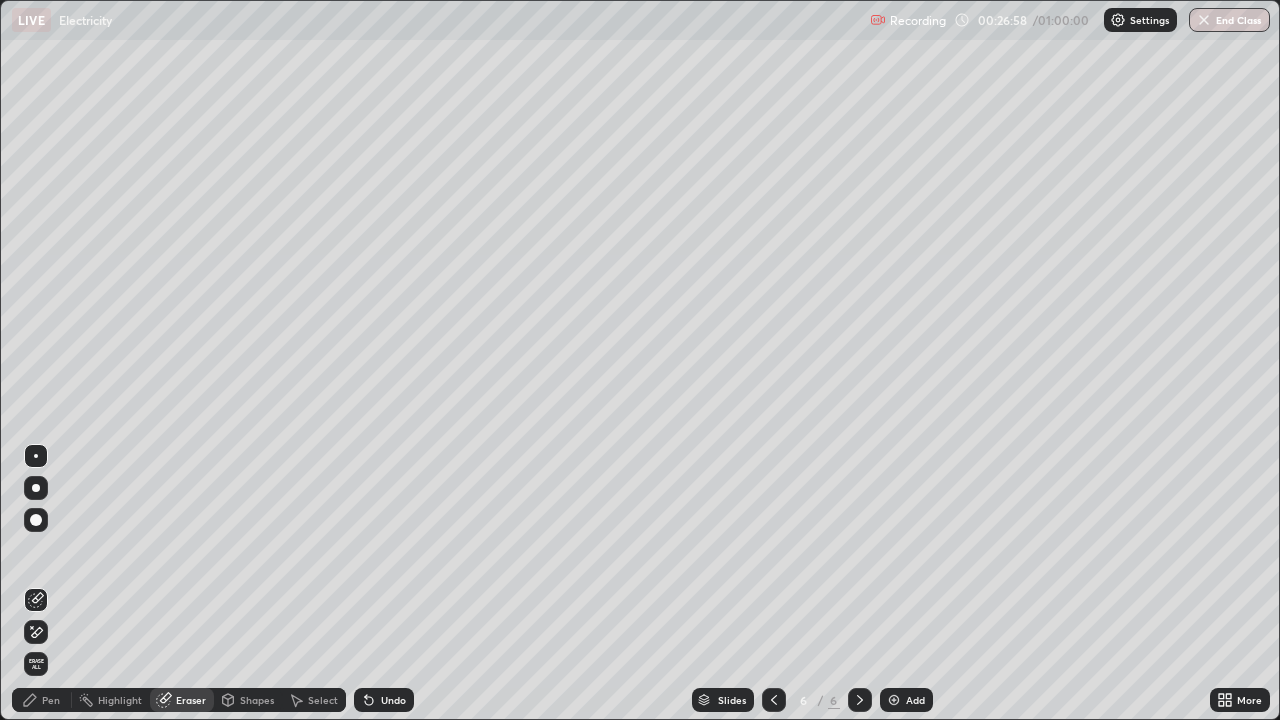 click at bounding box center [774, 700] 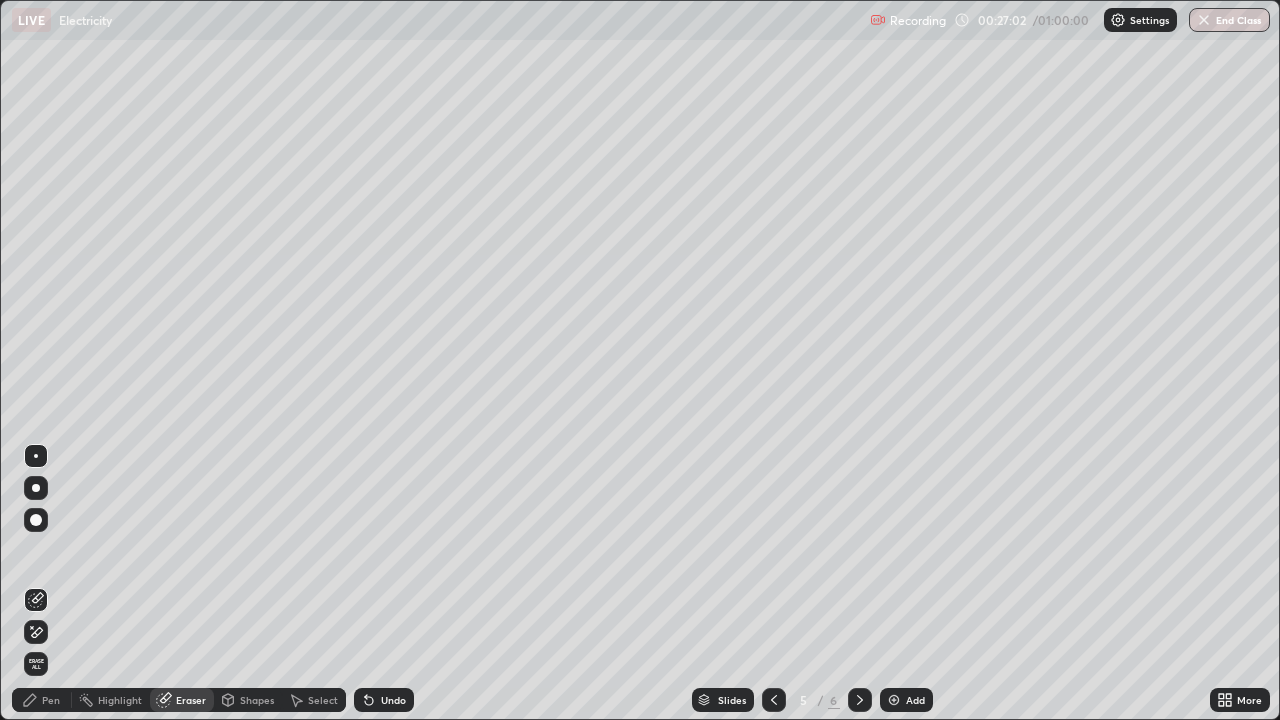 click 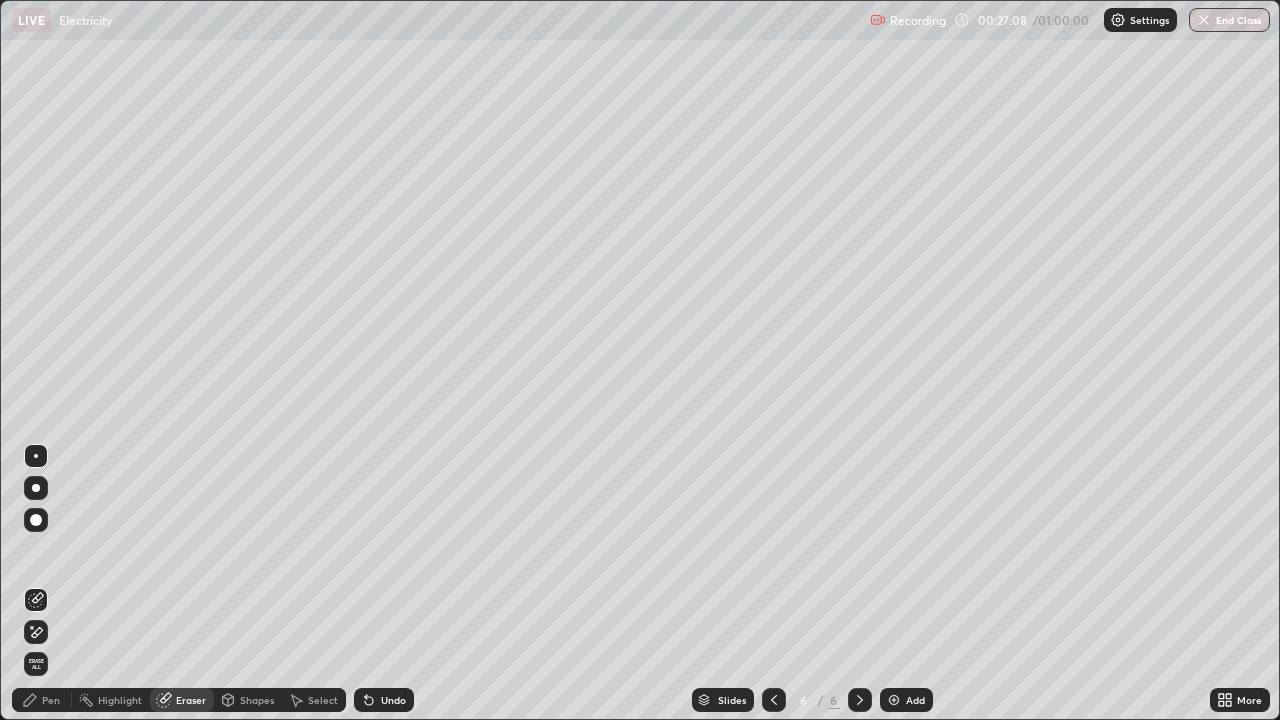 click at bounding box center (774, 700) 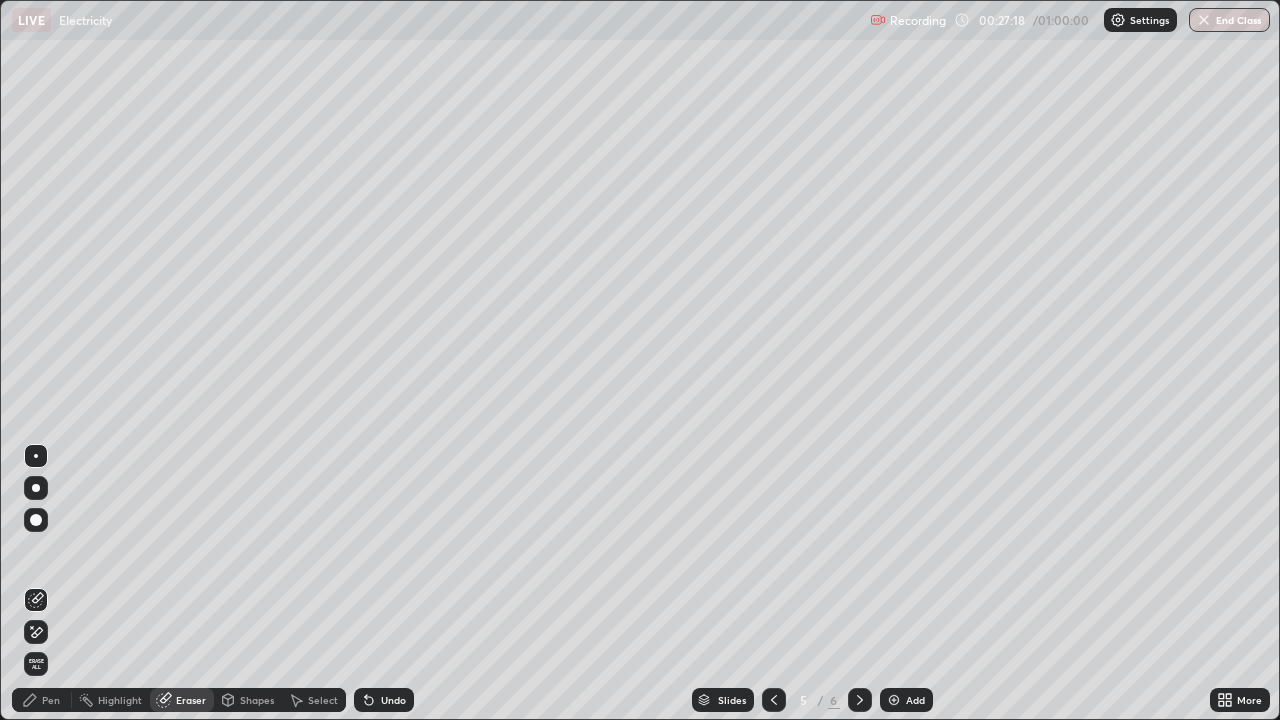 click 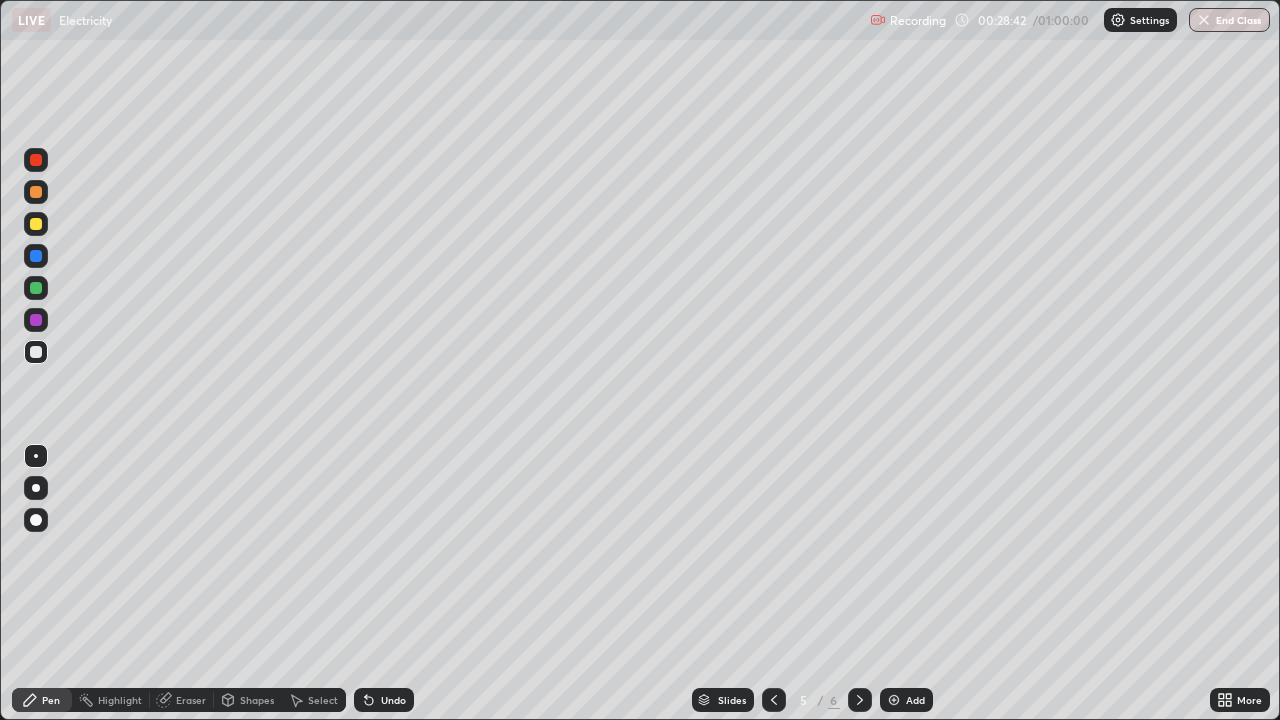 click at bounding box center (860, 700) 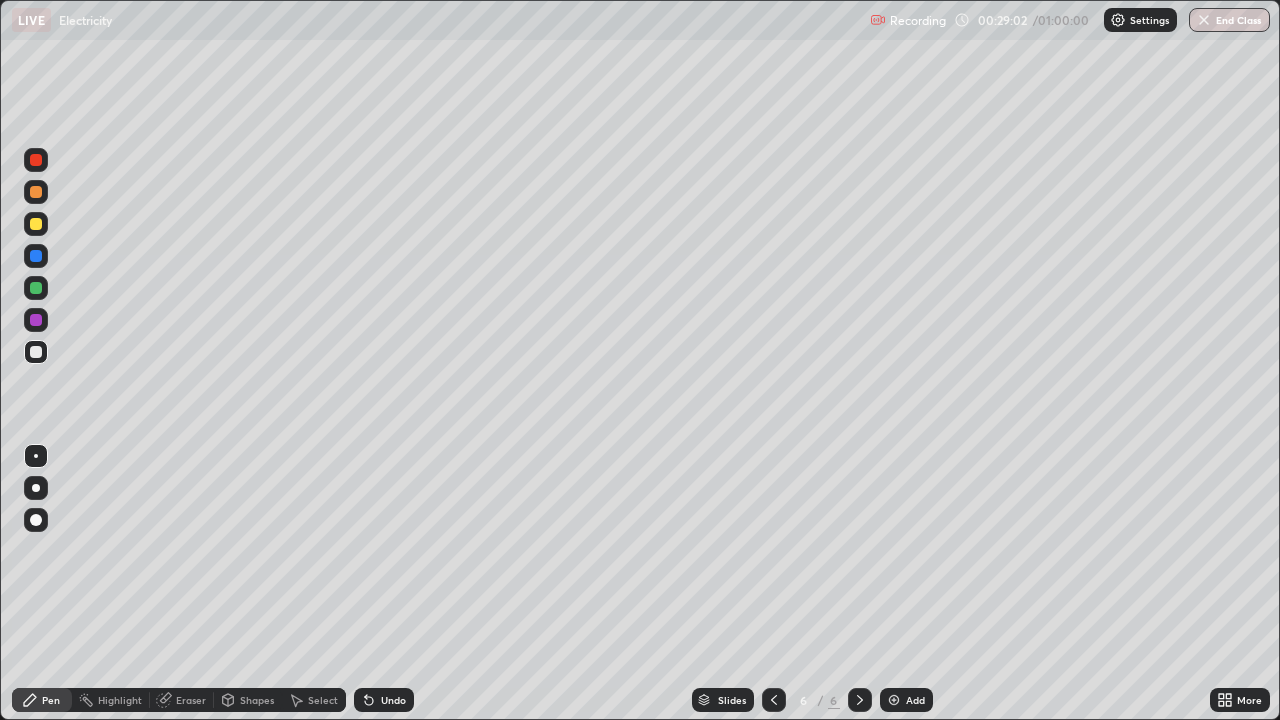 click on "Undo" at bounding box center [393, 700] 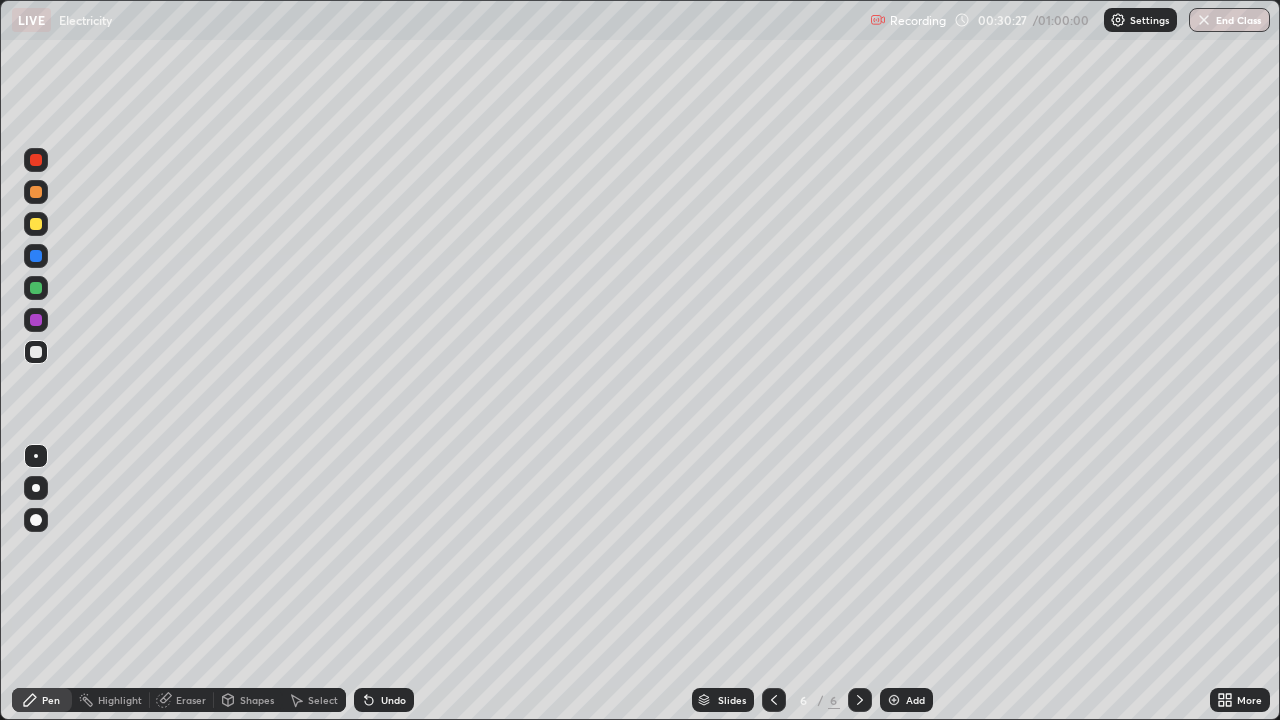 click at bounding box center [36, 160] 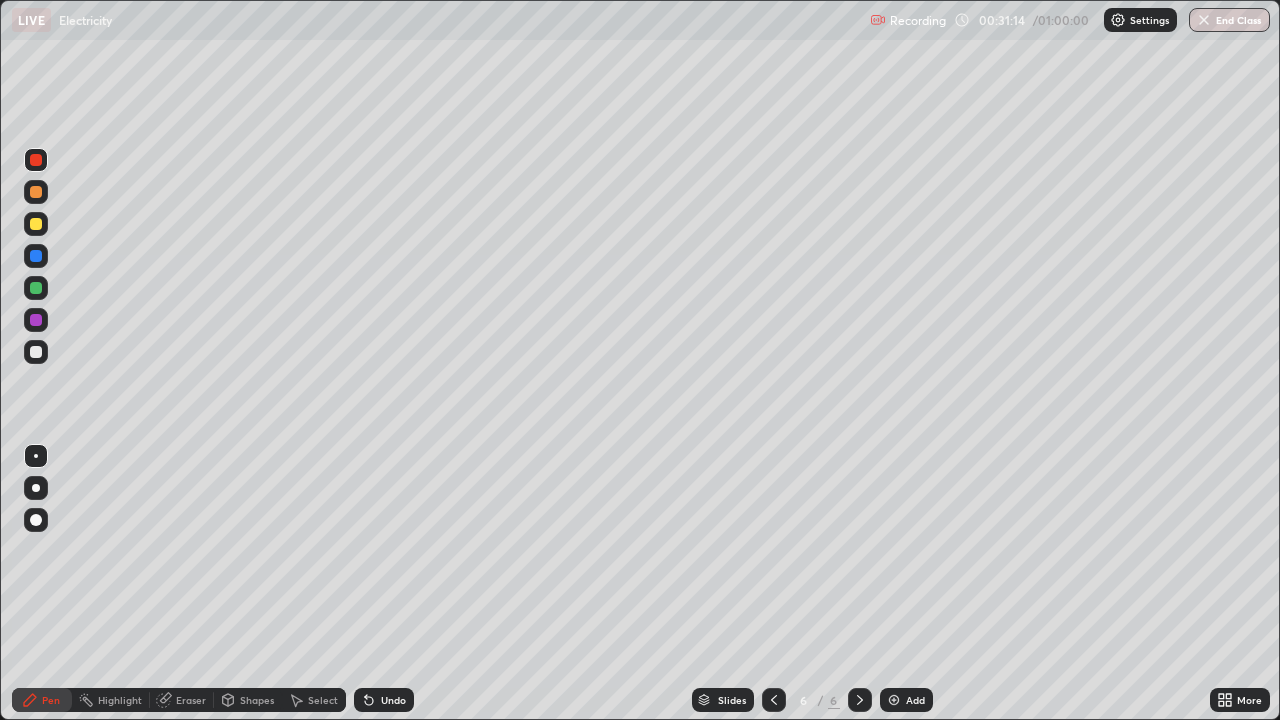 click at bounding box center [894, 700] 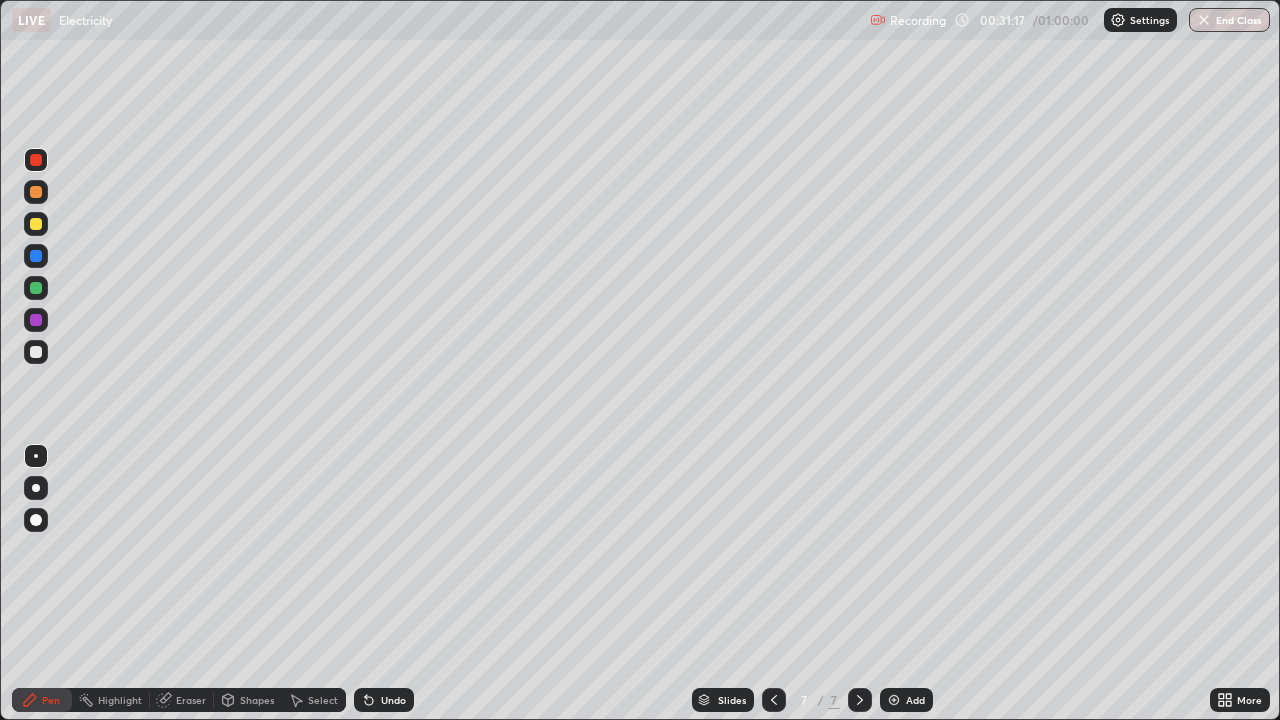 click on "Undo" at bounding box center (384, 700) 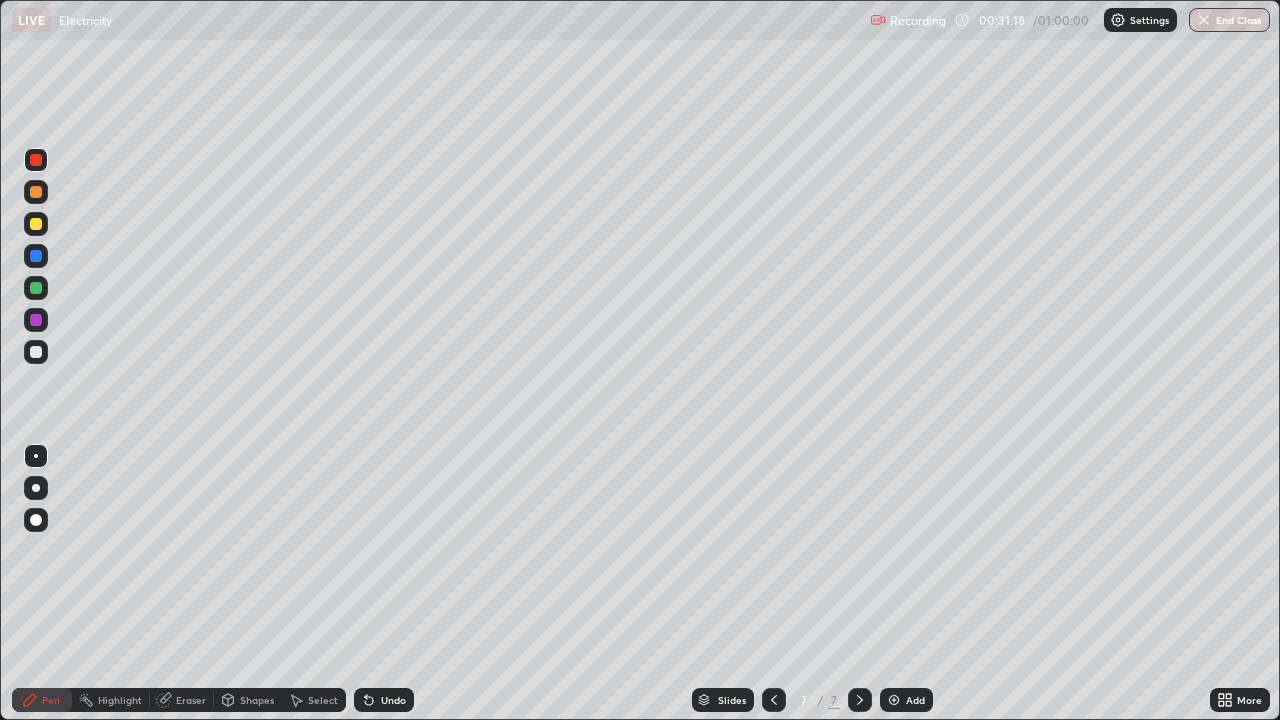 click at bounding box center [36, 352] 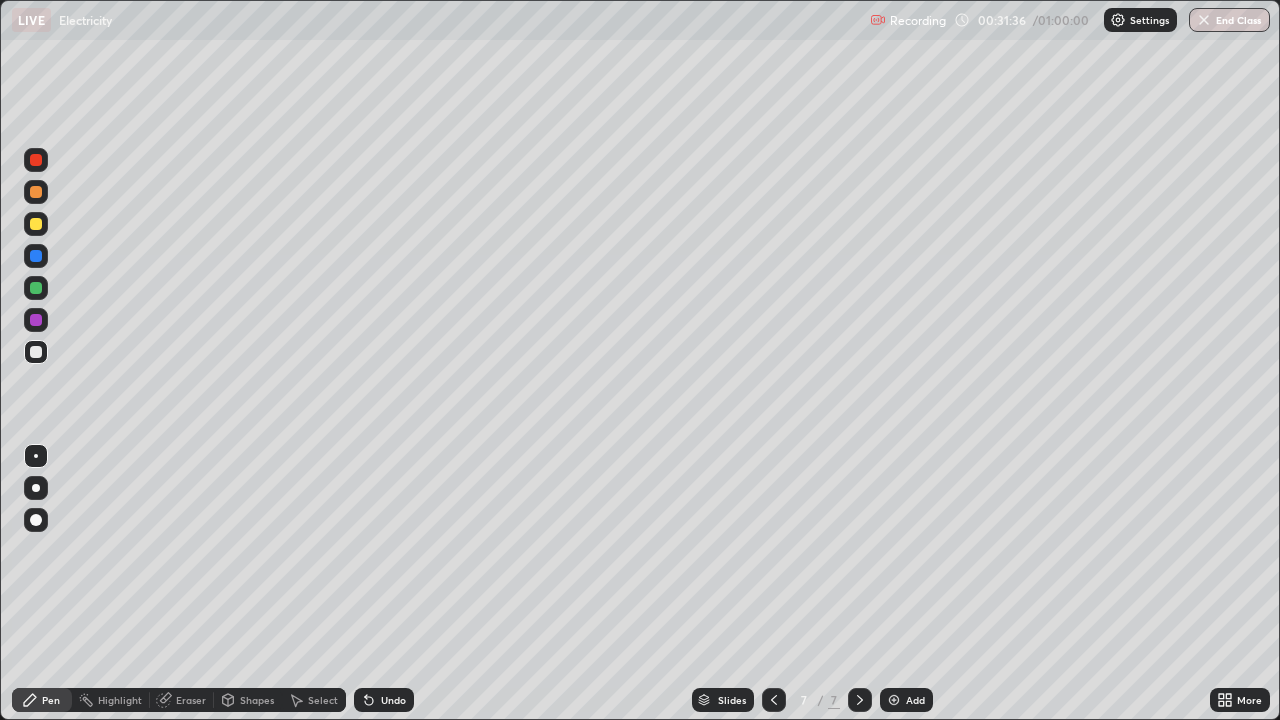 click on "Shapes" at bounding box center (257, 700) 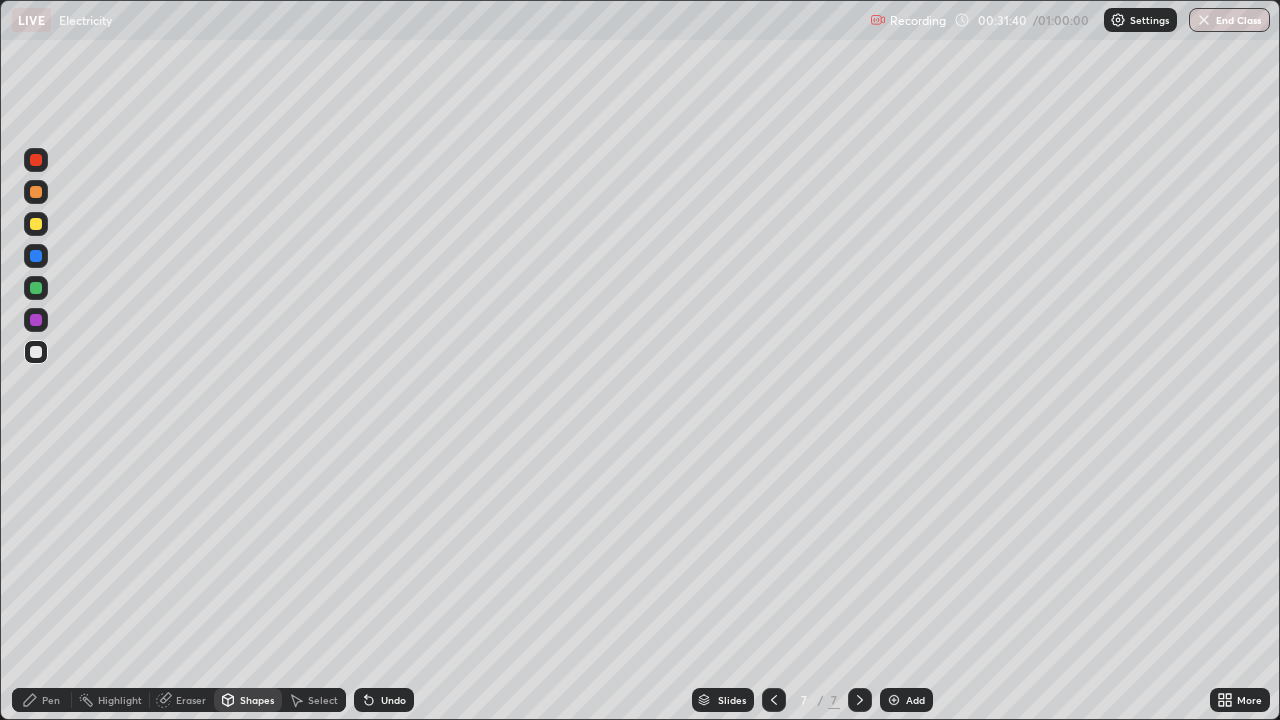click on "Pen" at bounding box center [42, 700] 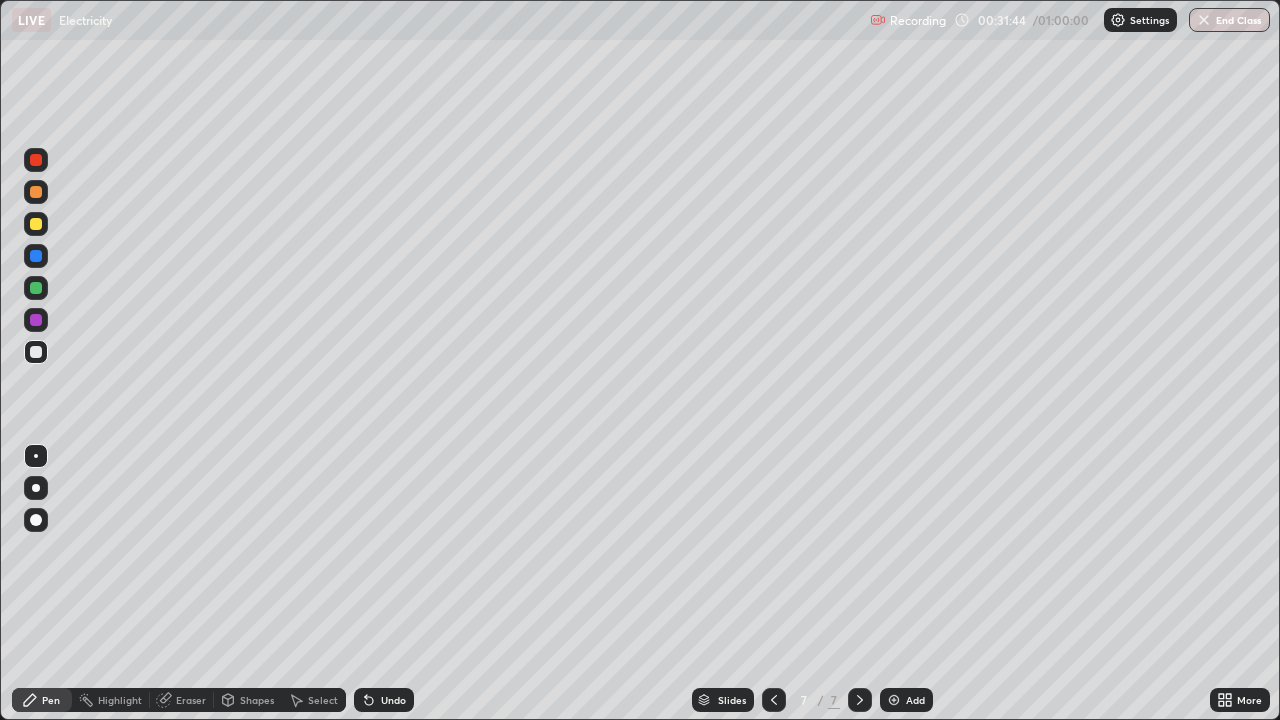 click at bounding box center (774, 700) 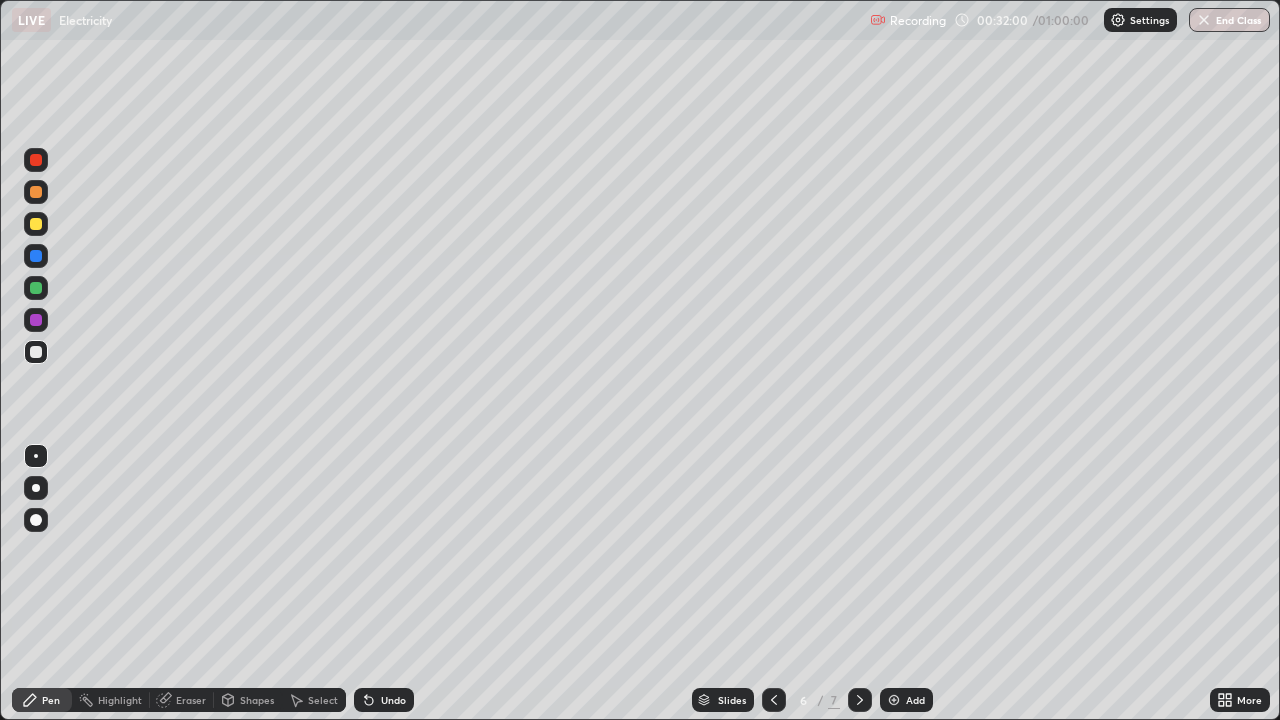 click 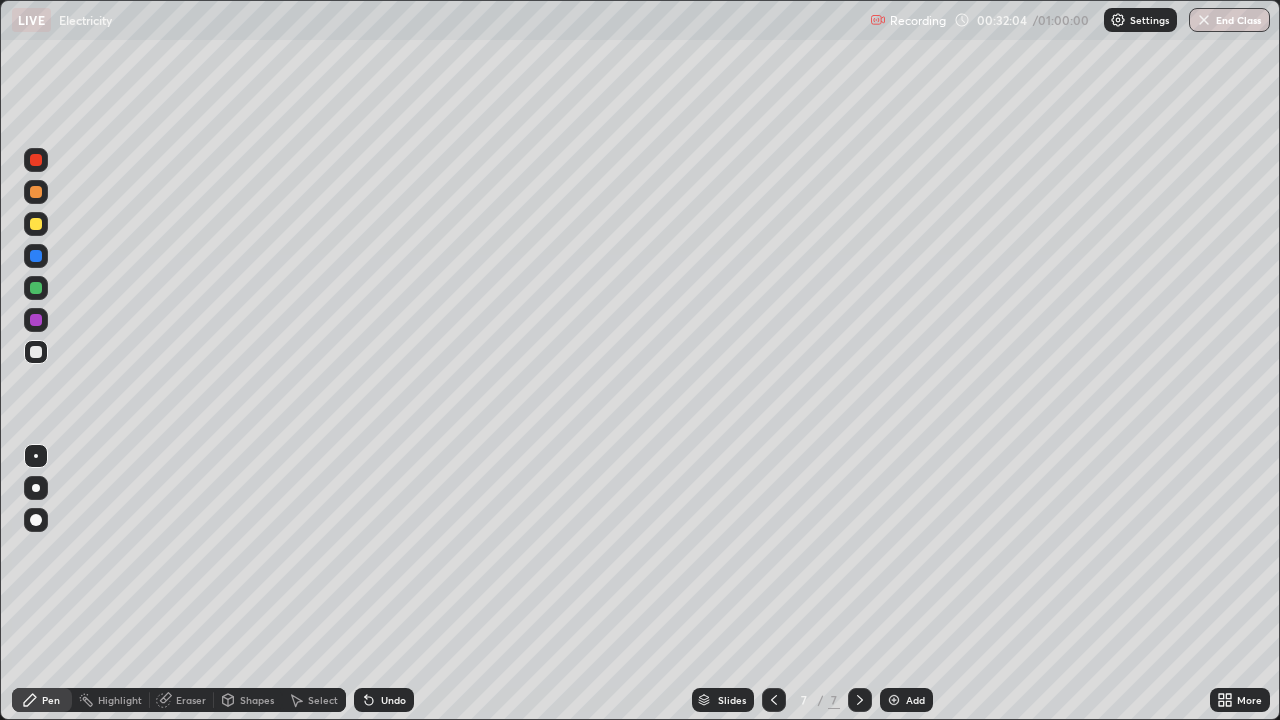 click on "Undo" at bounding box center (384, 700) 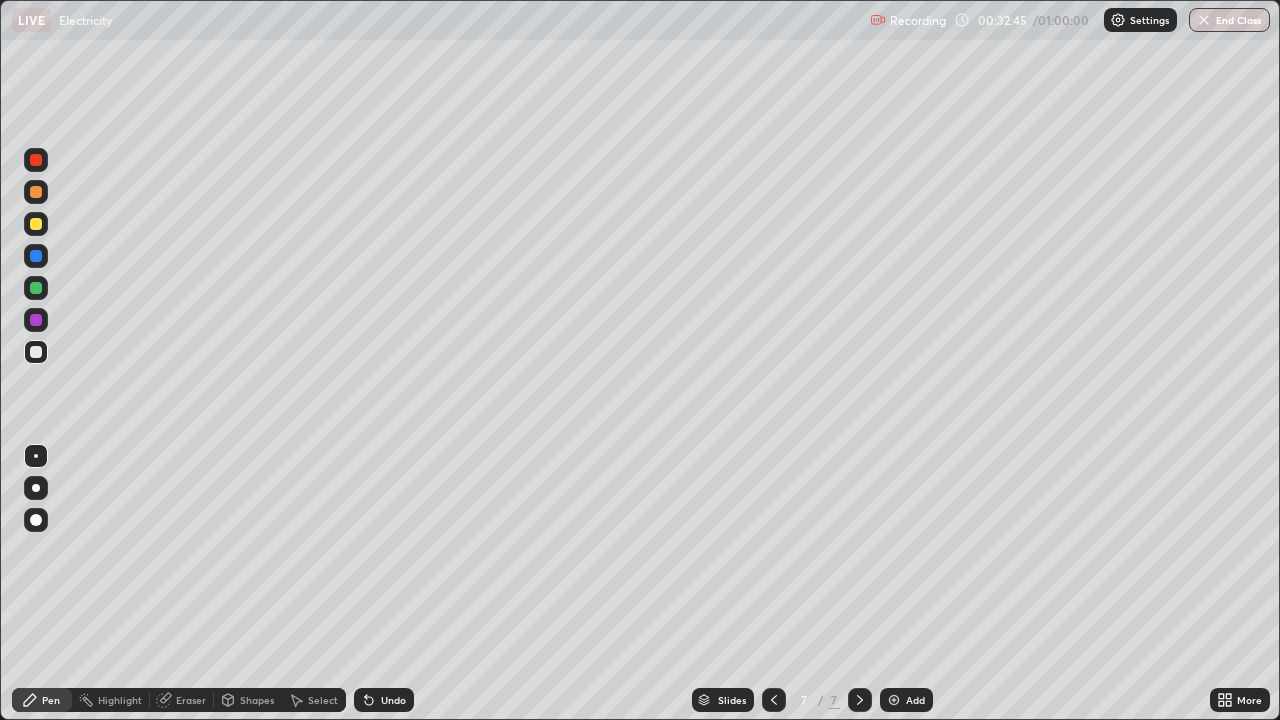 click on "Undo" at bounding box center (393, 700) 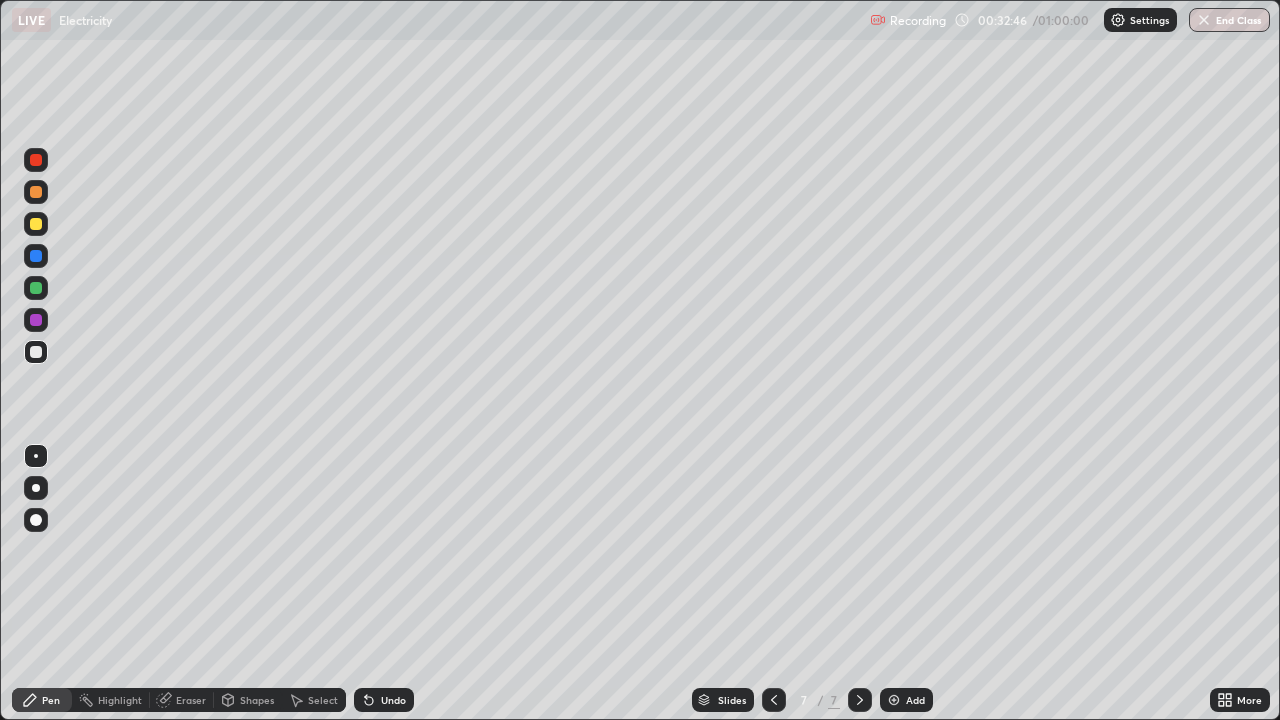 click on "Undo" at bounding box center (393, 700) 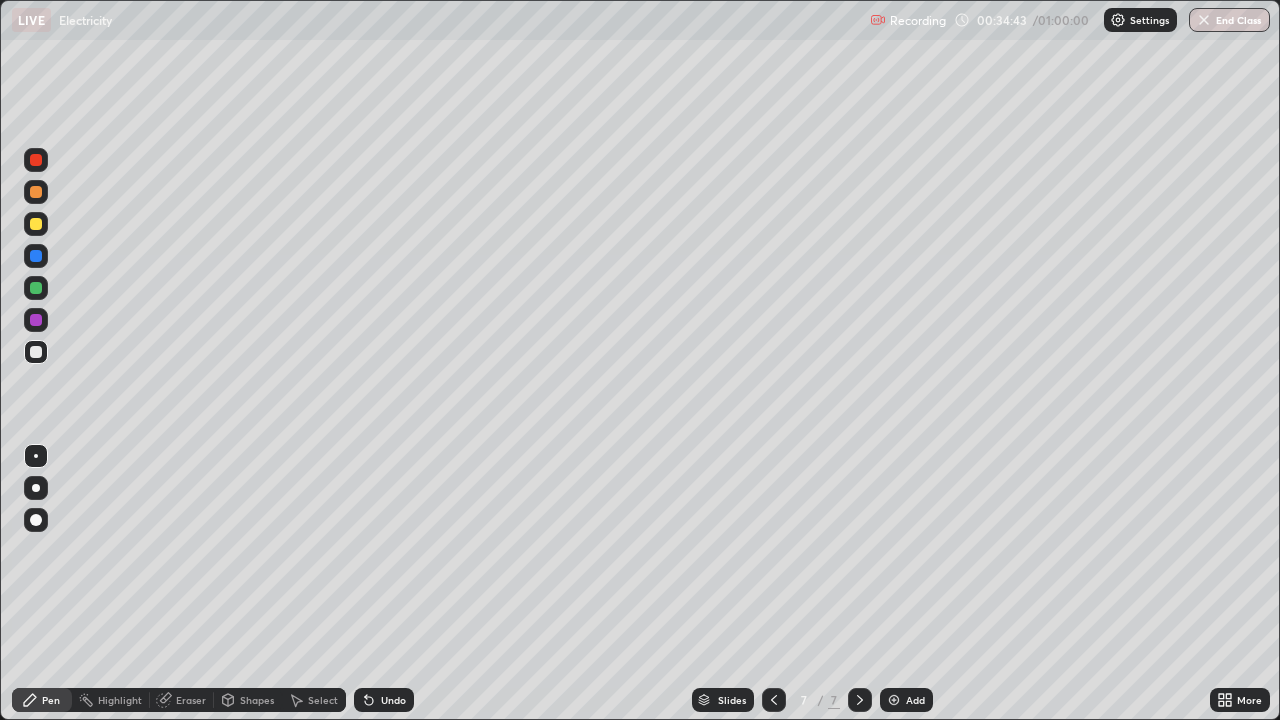 click 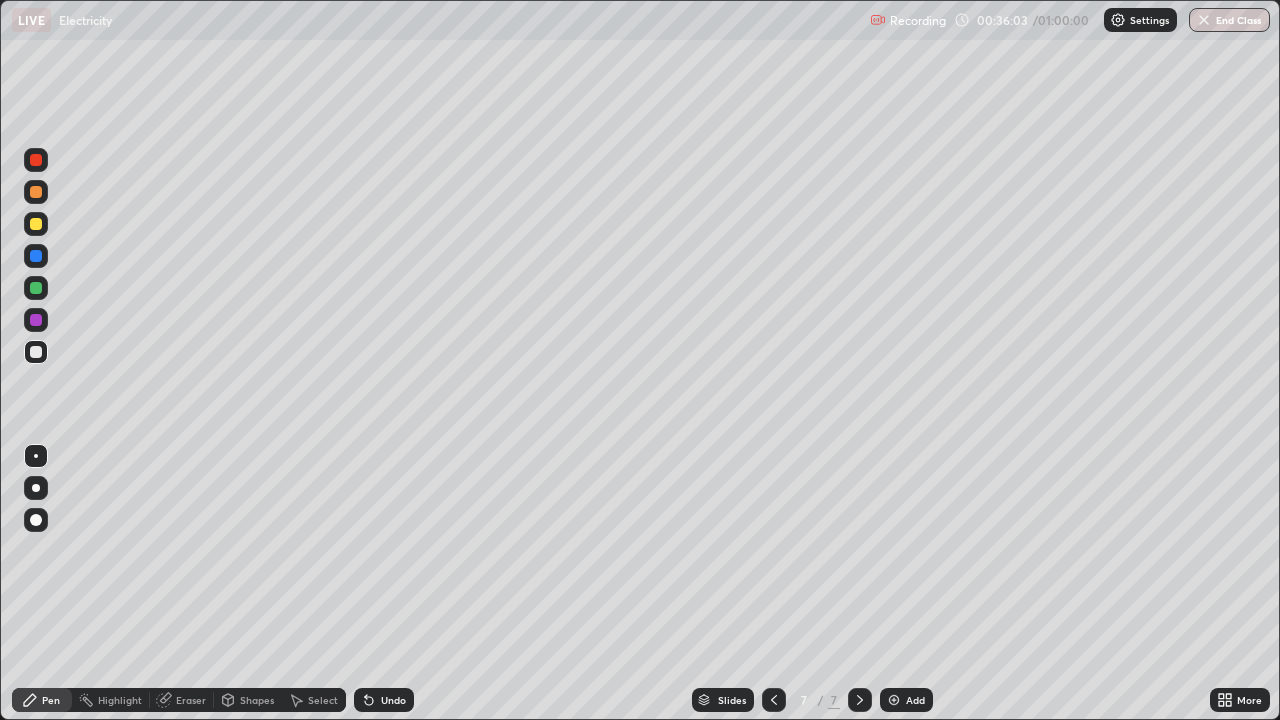 click on "Undo" at bounding box center [384, 700] 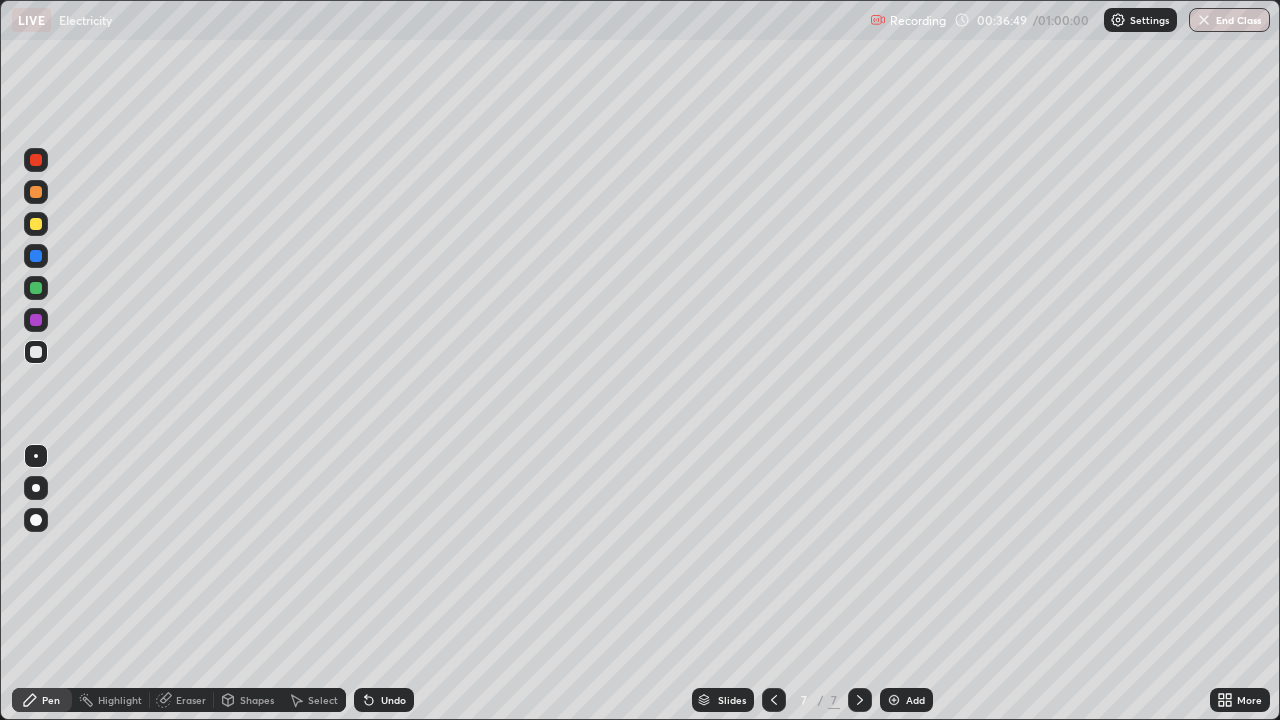 click on "Undo" at bounding box center (393, 700) 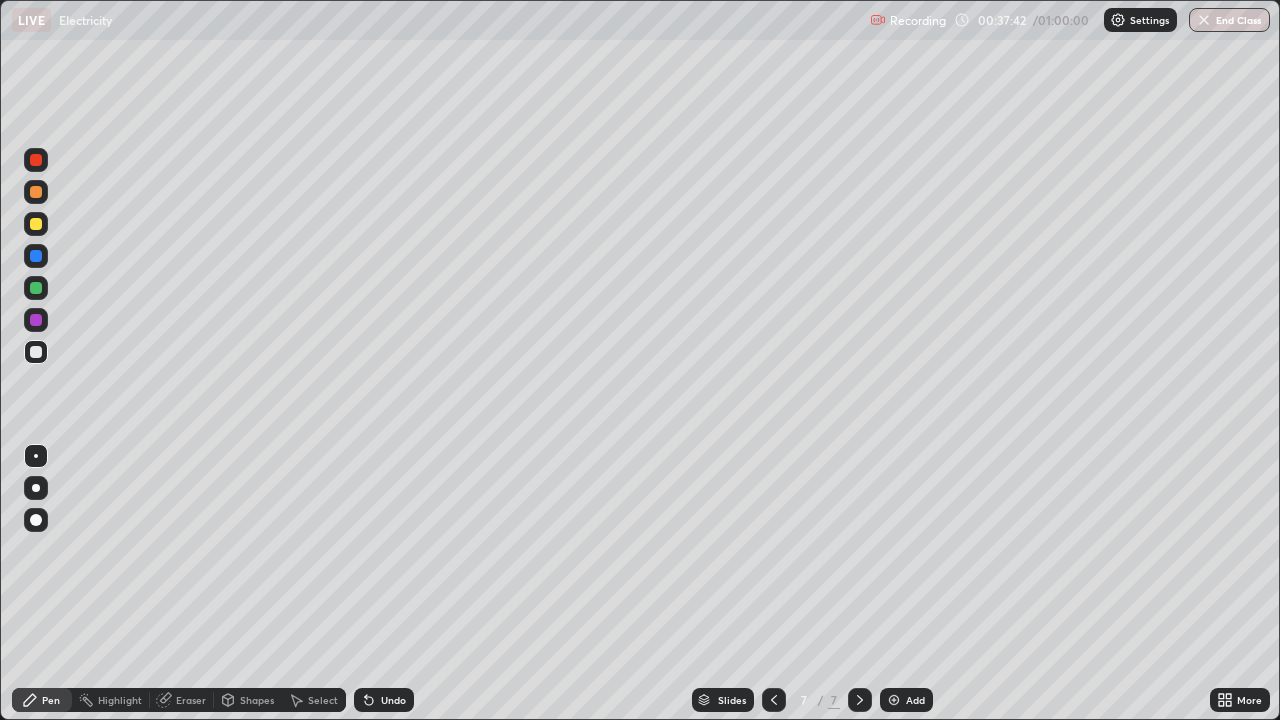 click 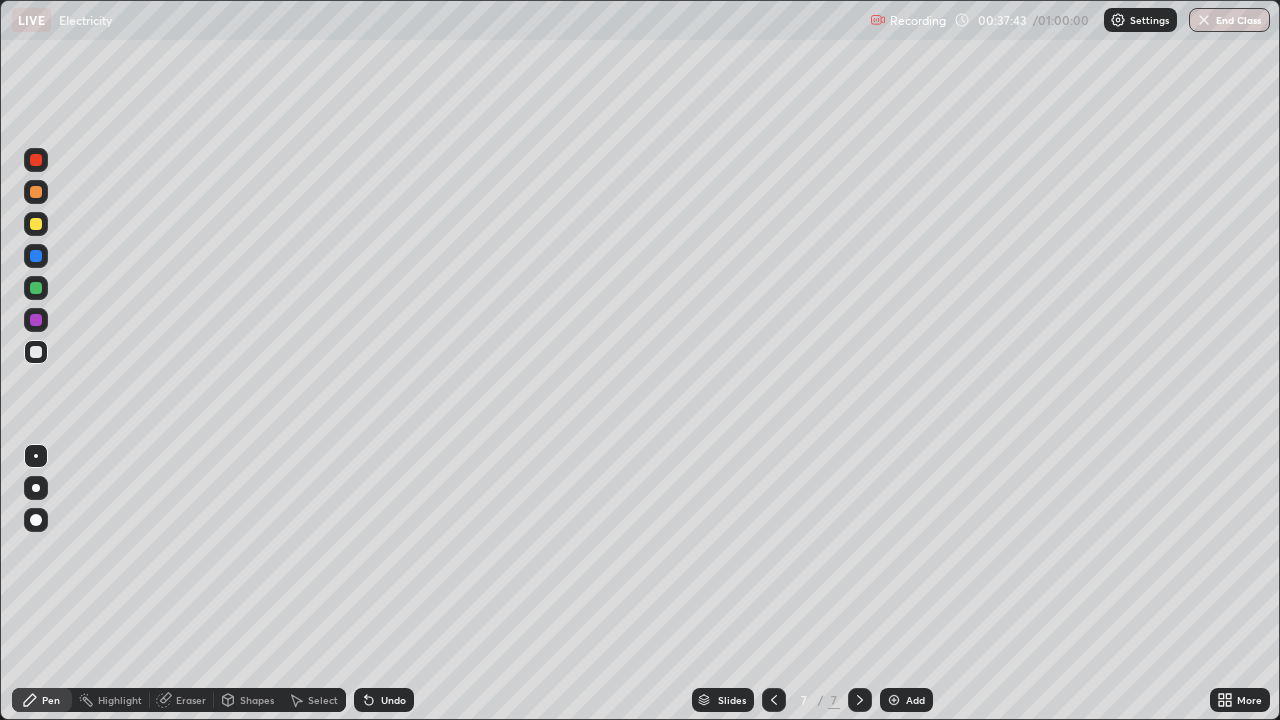 click on "Undo" at bounding box center (384, 700) 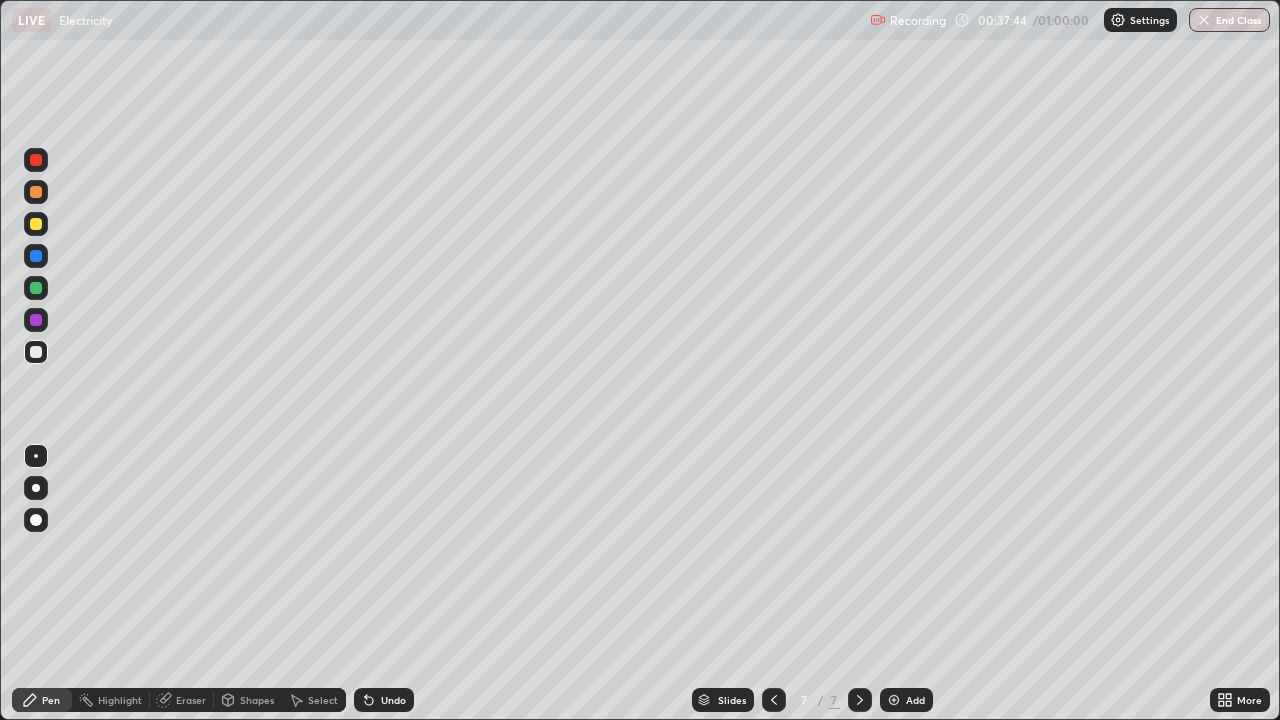 click on "Undo" at bounding box center (384, 700) 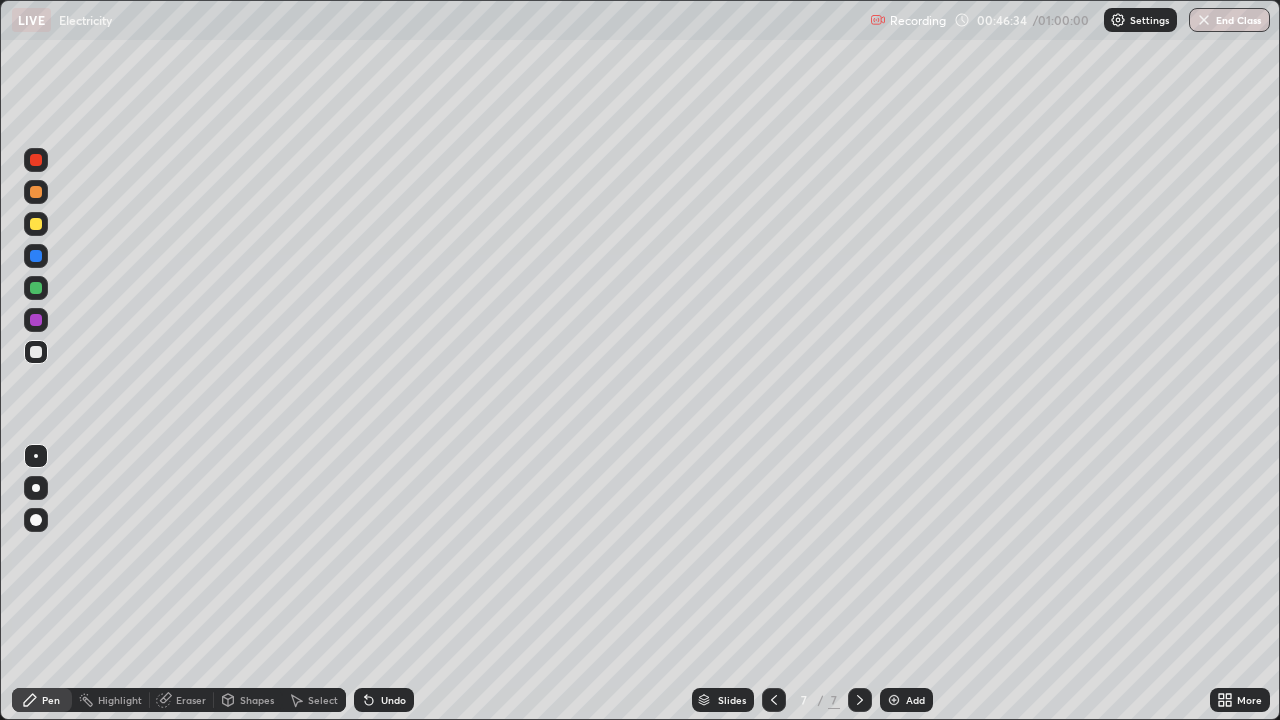 click at bounding box center [894, 700] 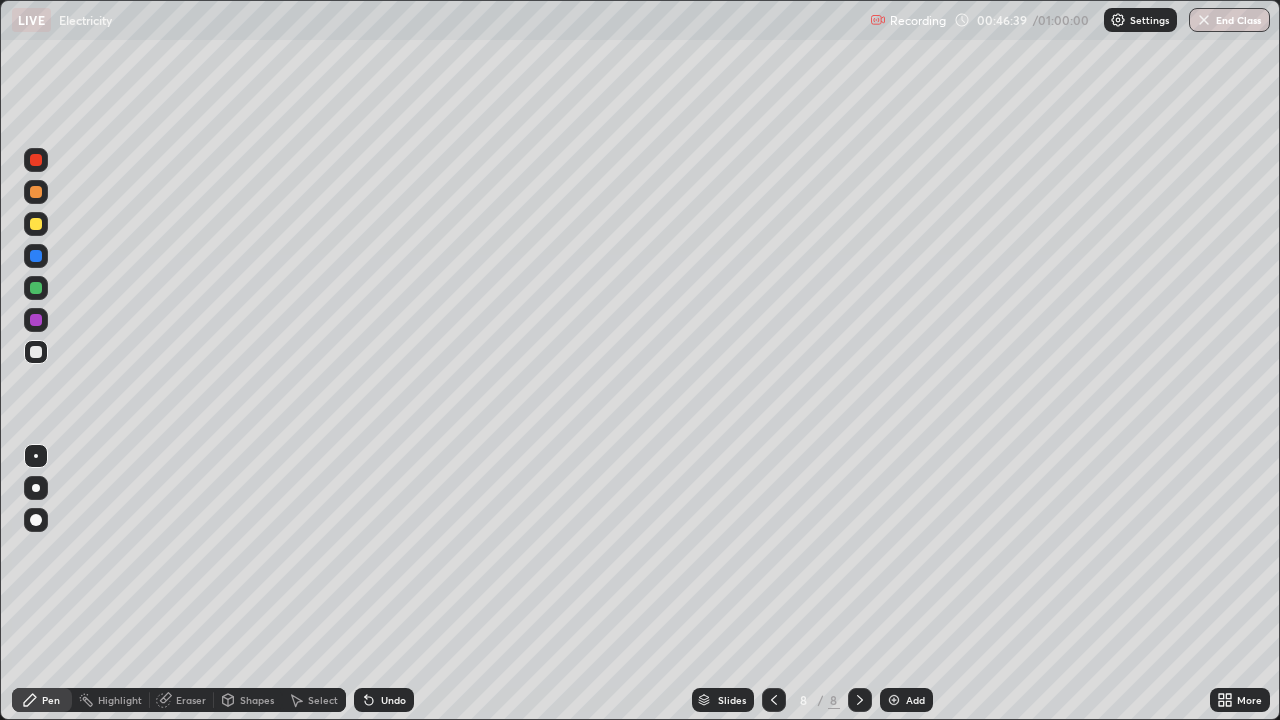 click at bounding box center [774, 700] 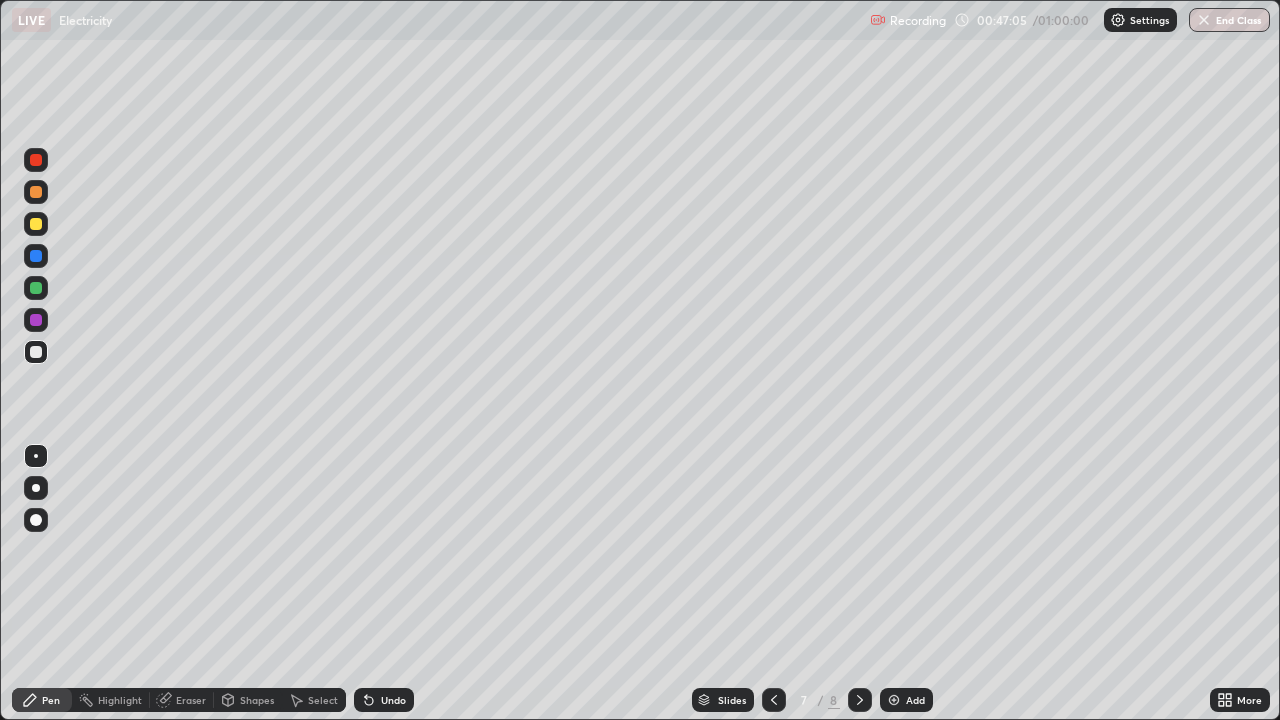 click 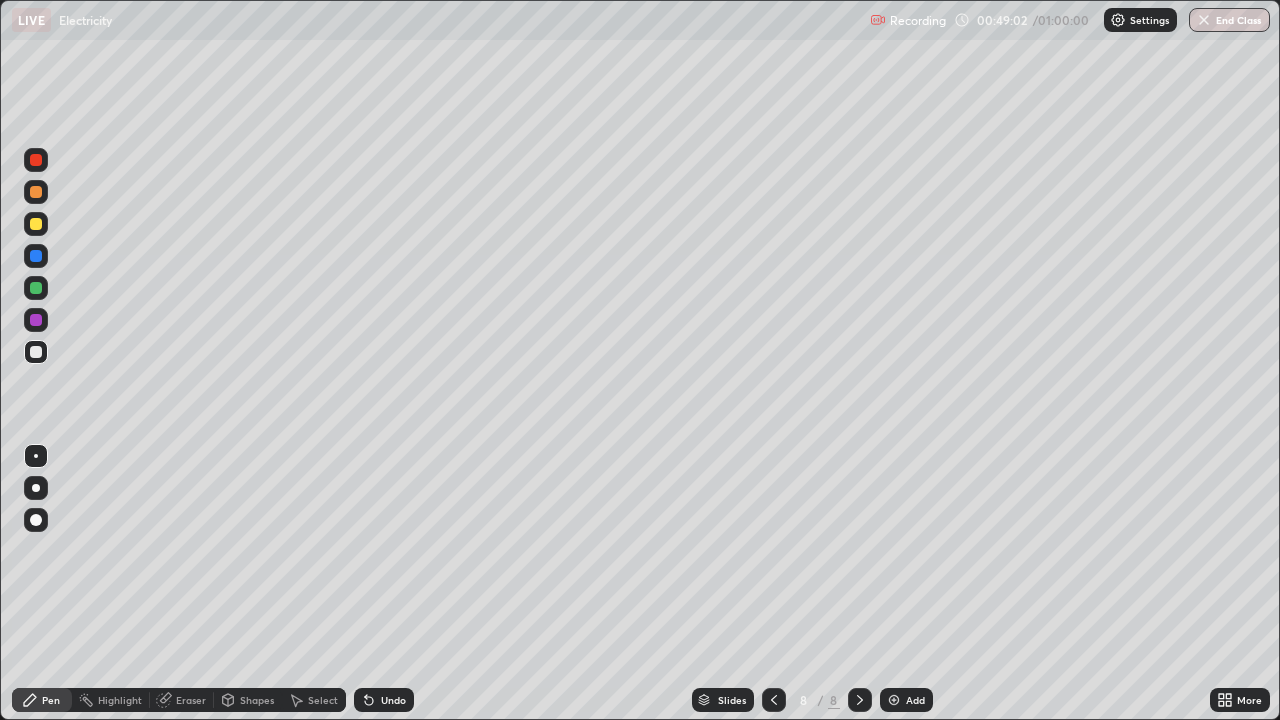 click 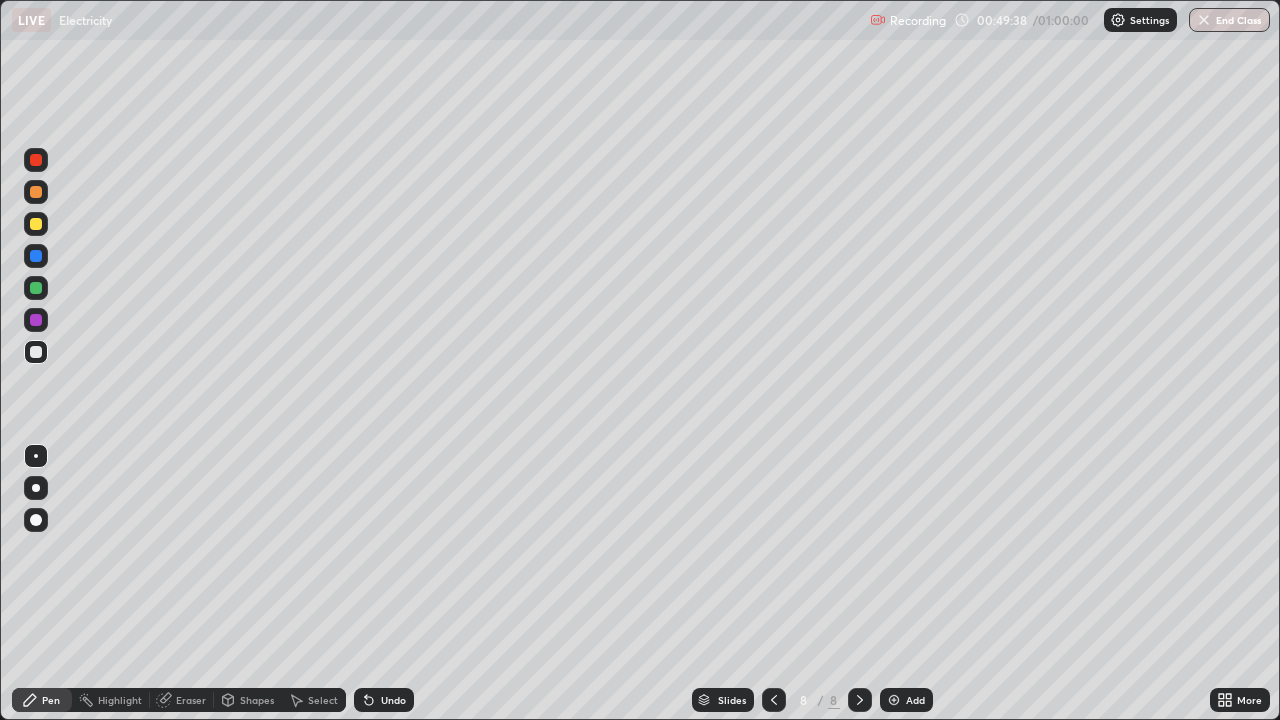 click at bounding box center (774, 700) 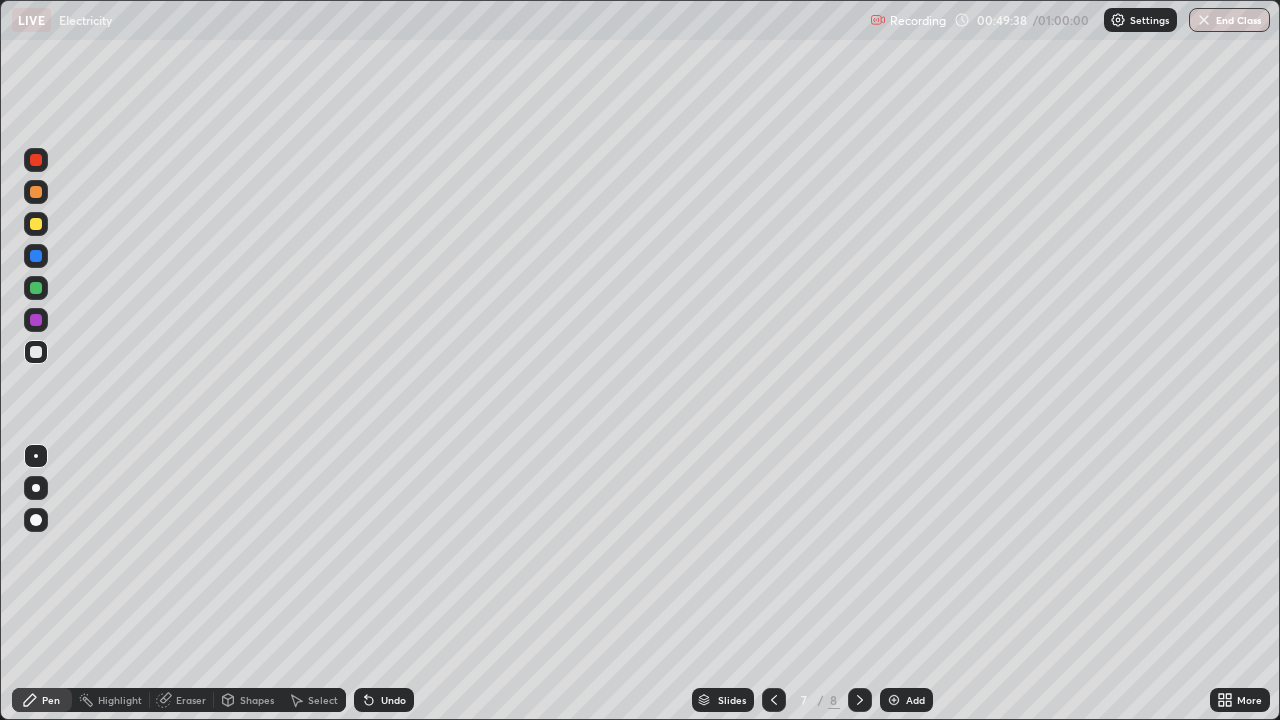 click at bounding box center (774, 700) 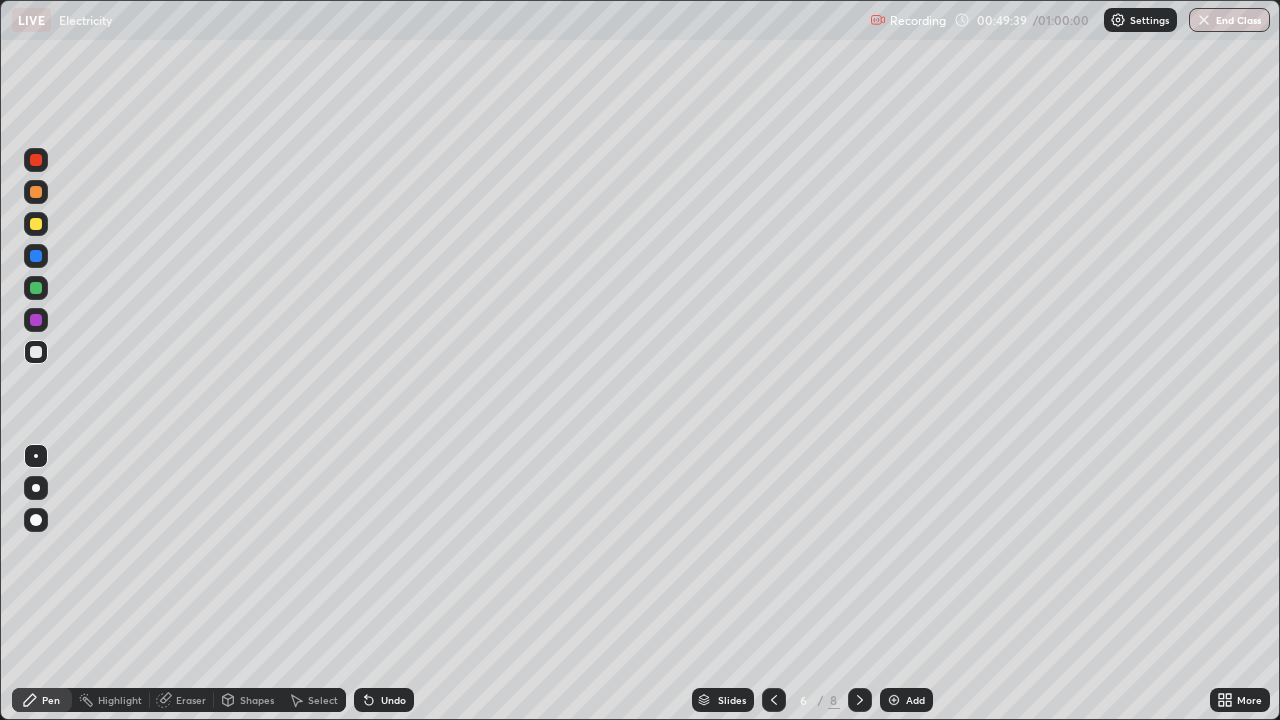 click 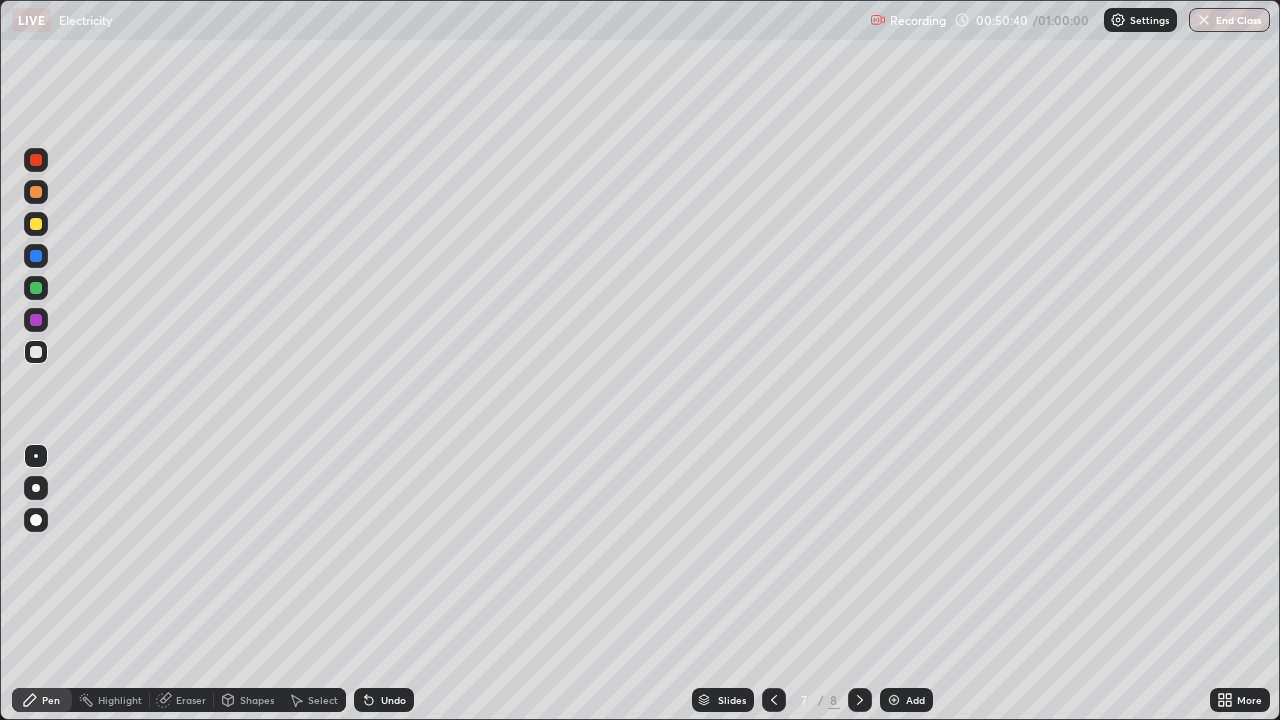 click 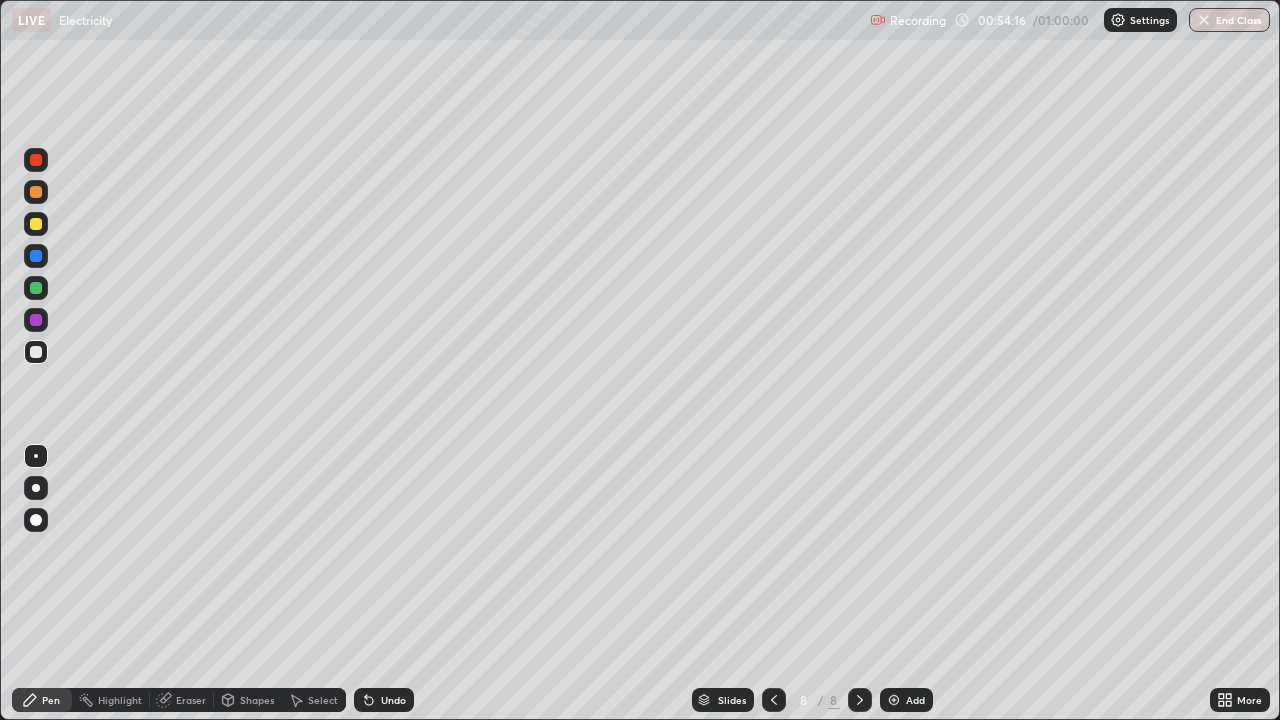 click 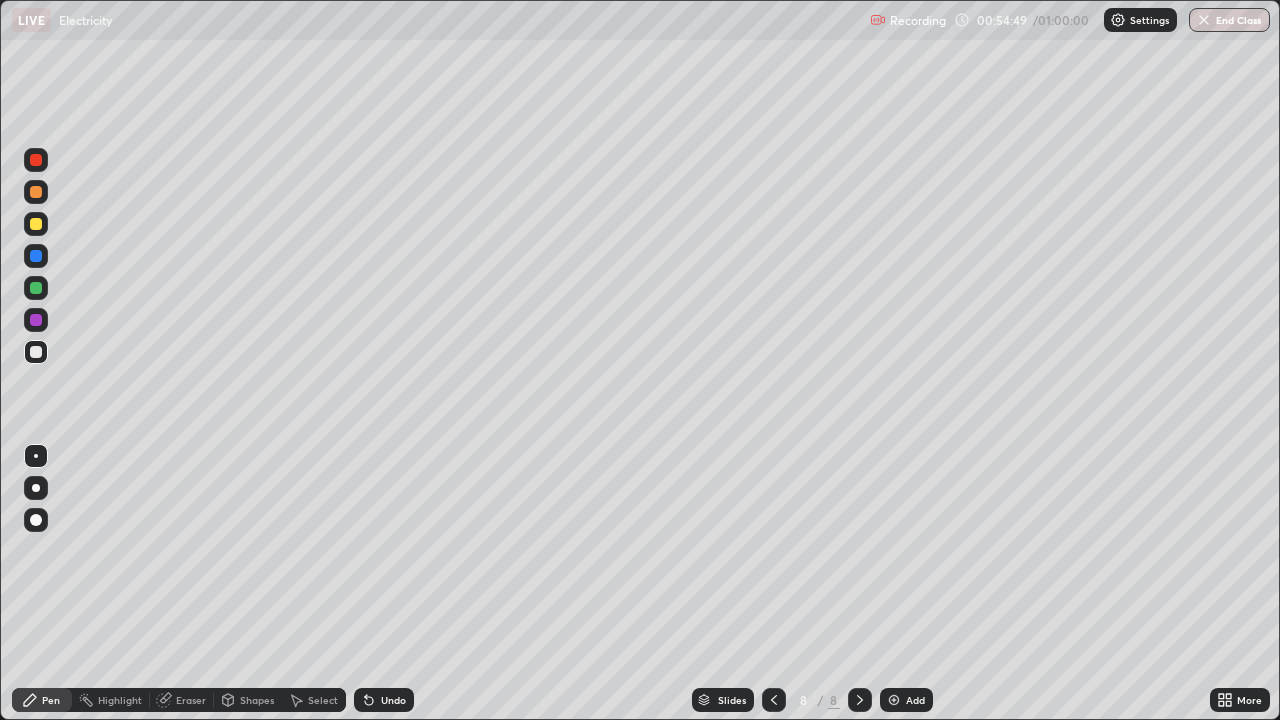 click 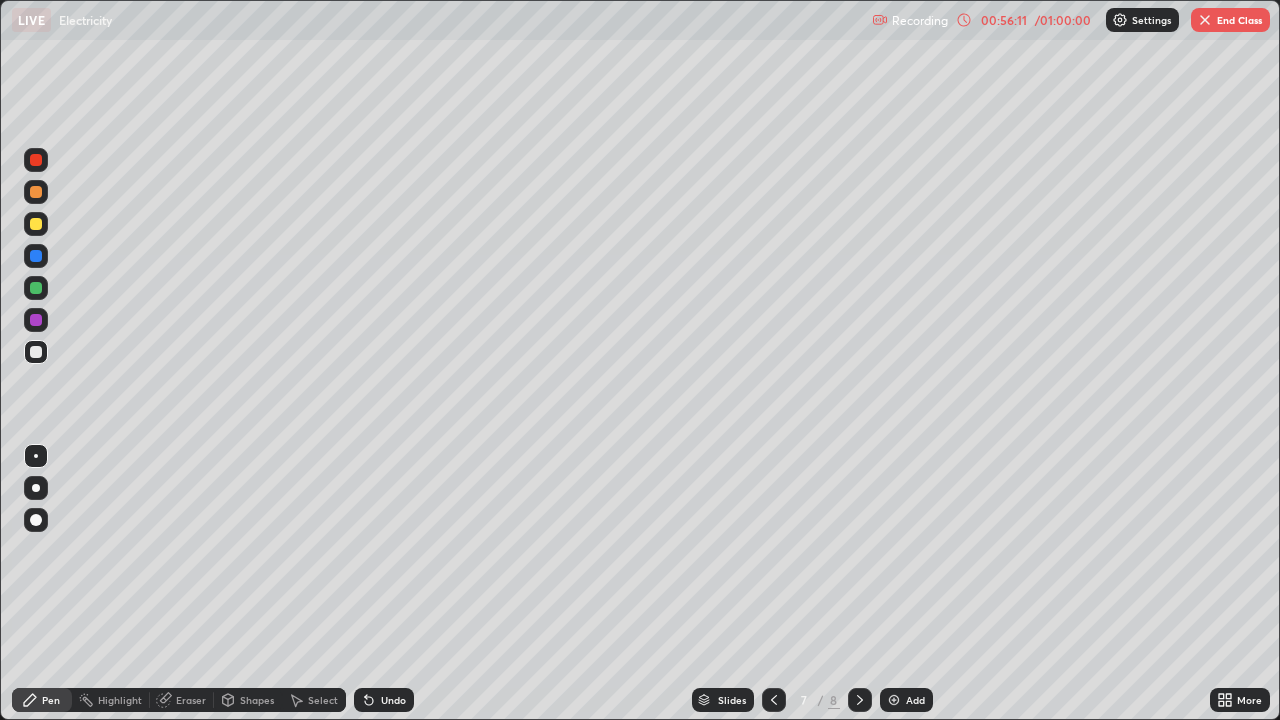 click 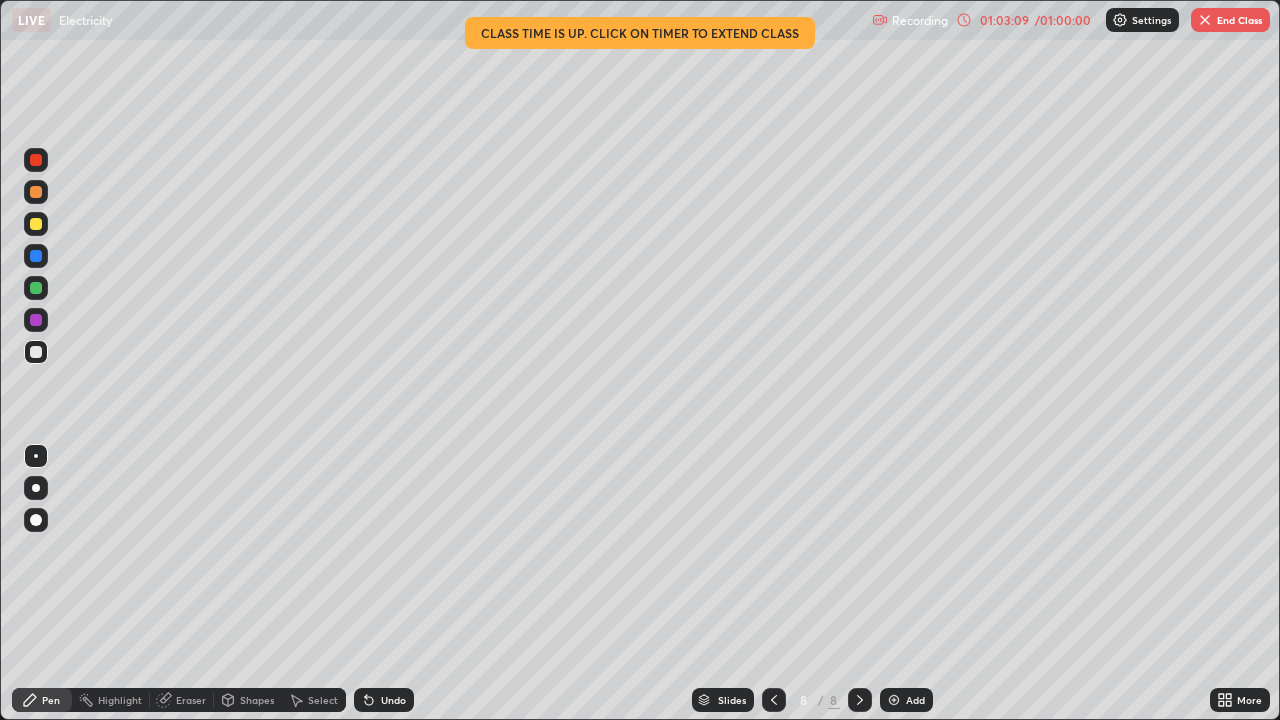 click at bounding box center [1205, 20] 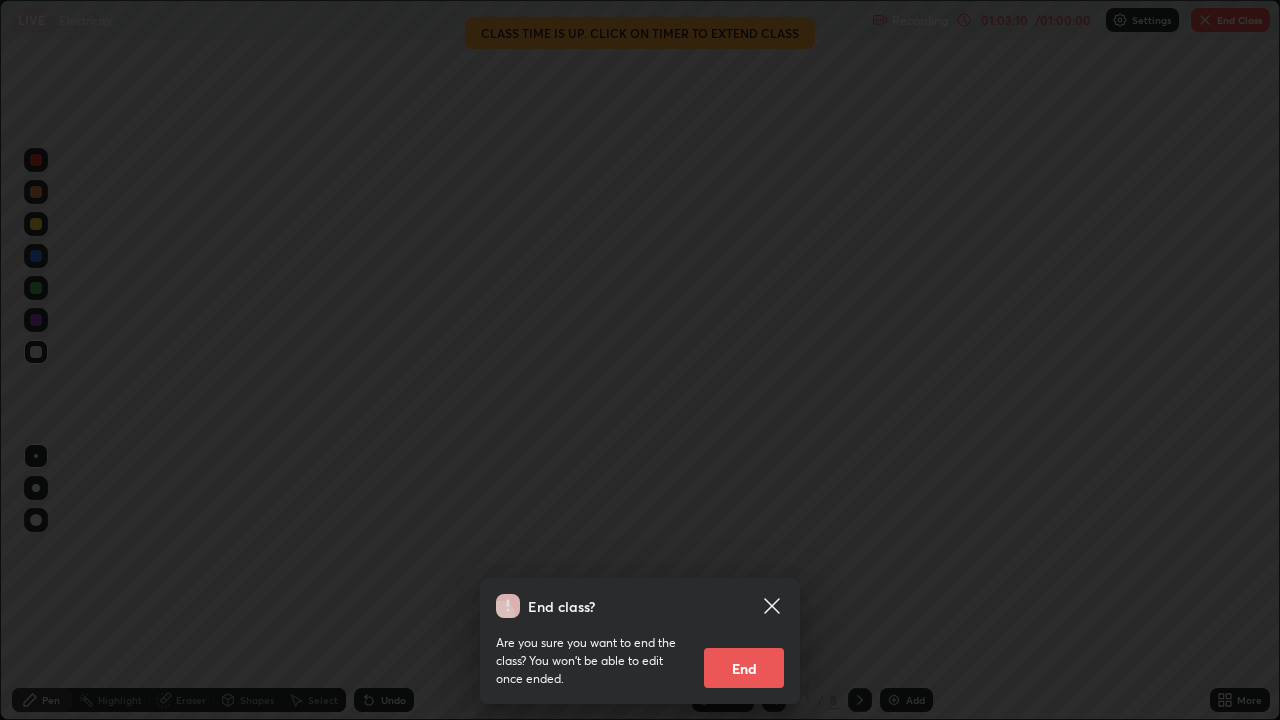 click on "End" at bounding box center (744, 668) 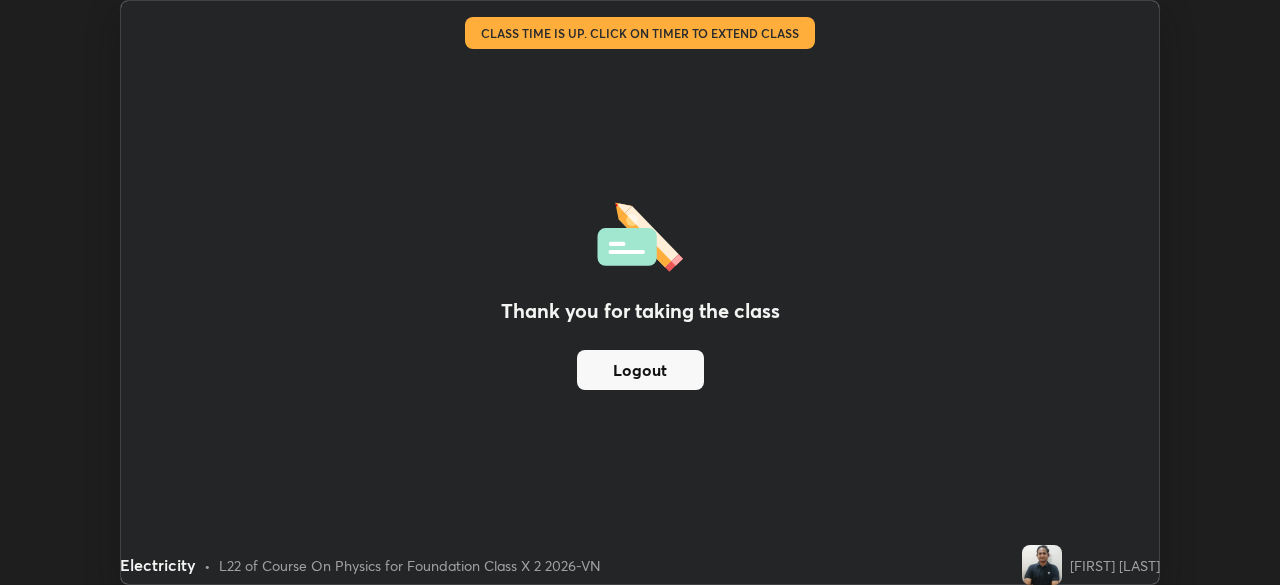 scroll, scrollTop: 585, scrollLeft: 1280, axis: both 